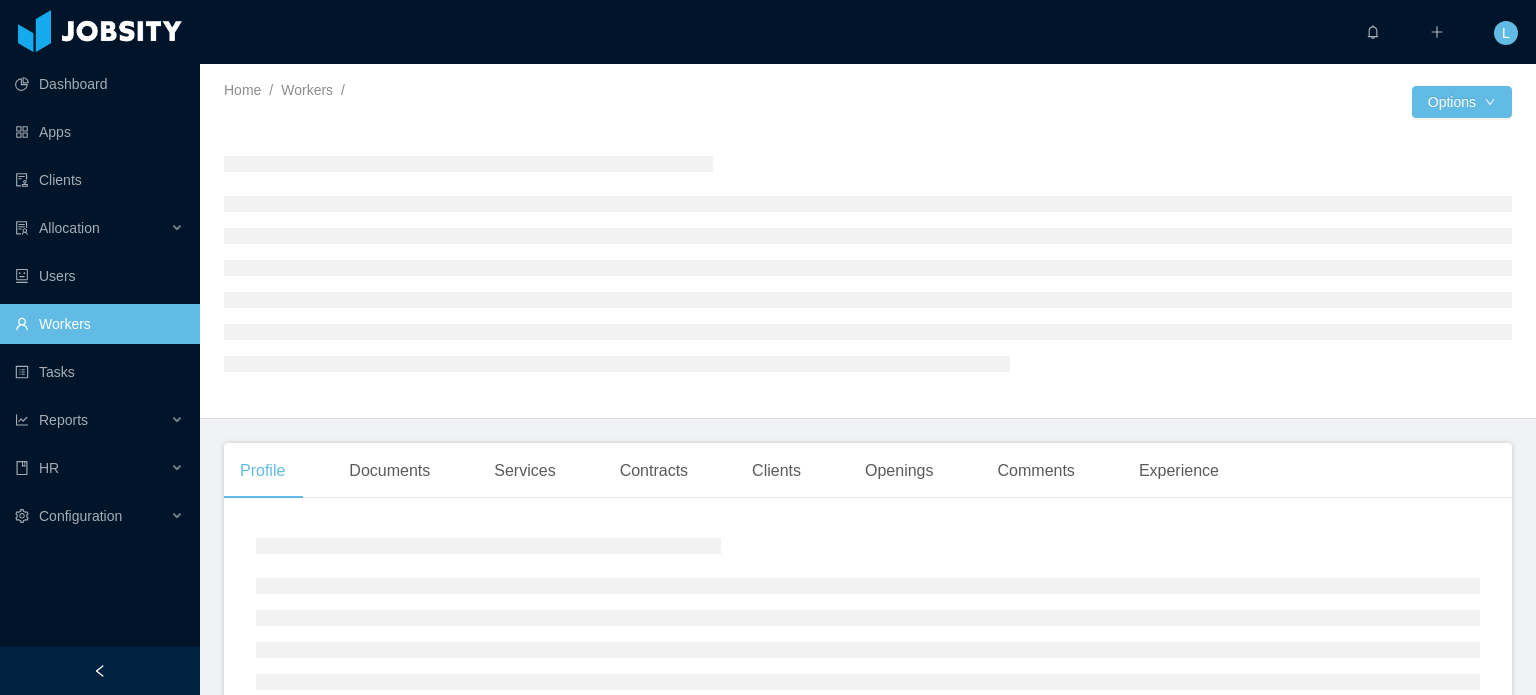 scroll, scrollTop: 0, scrollLeft: 0, axis: both 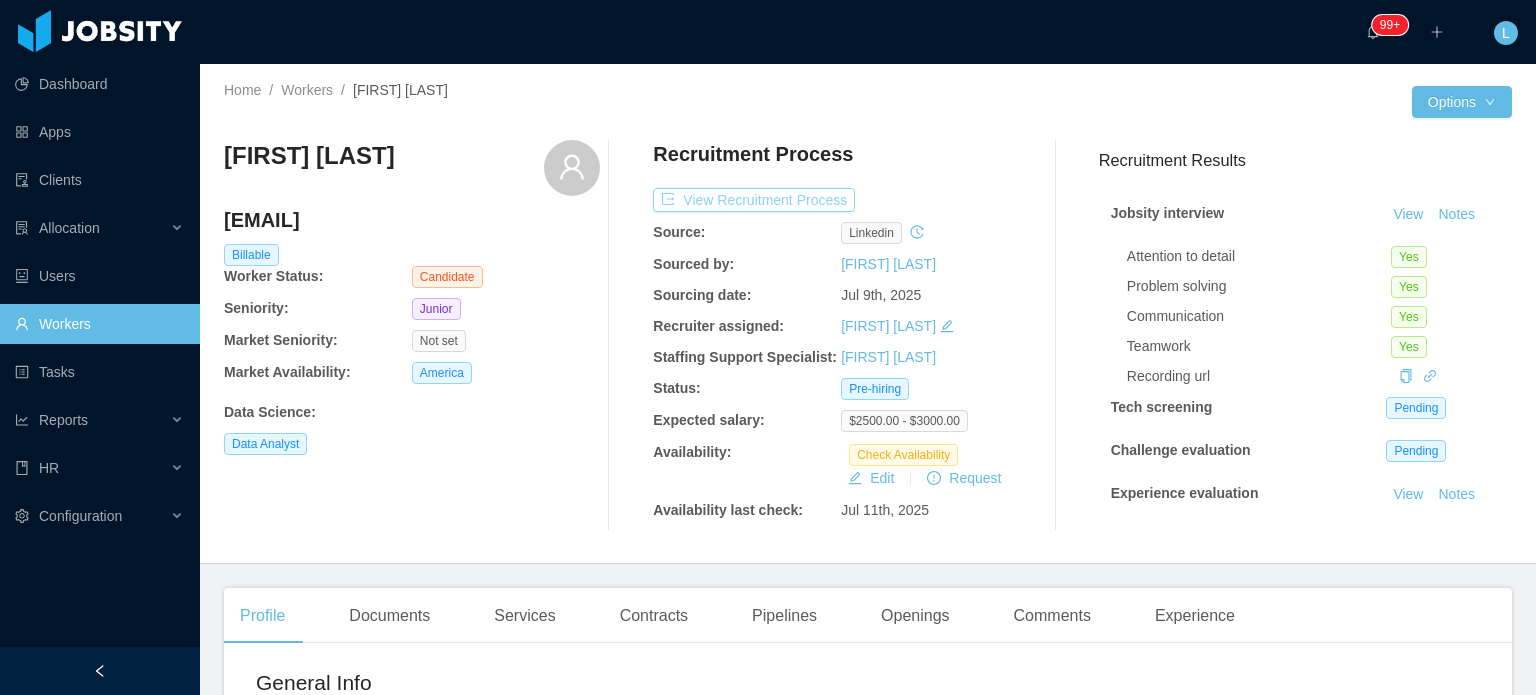 click on "View Recruitment Process" at bounding box center [754, 200] 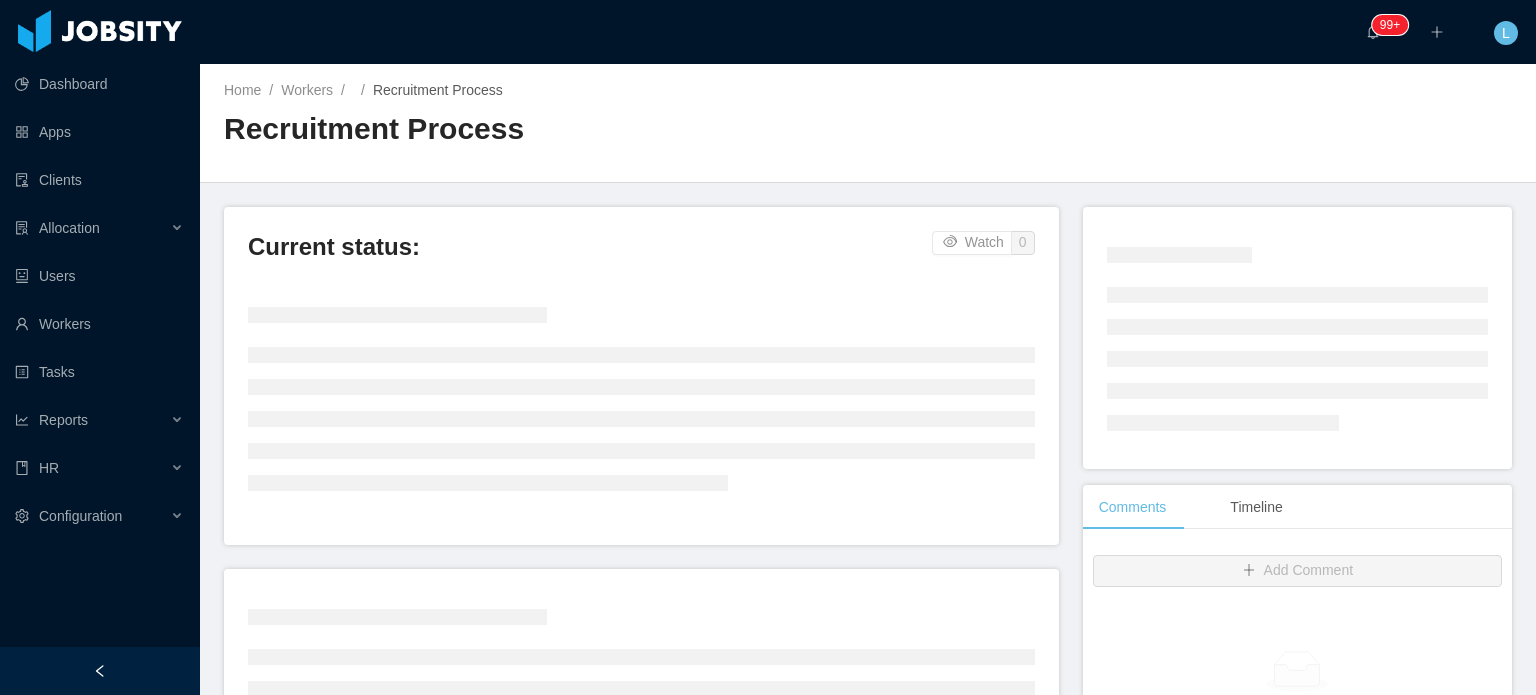 click at bounding box center [1297, 359] 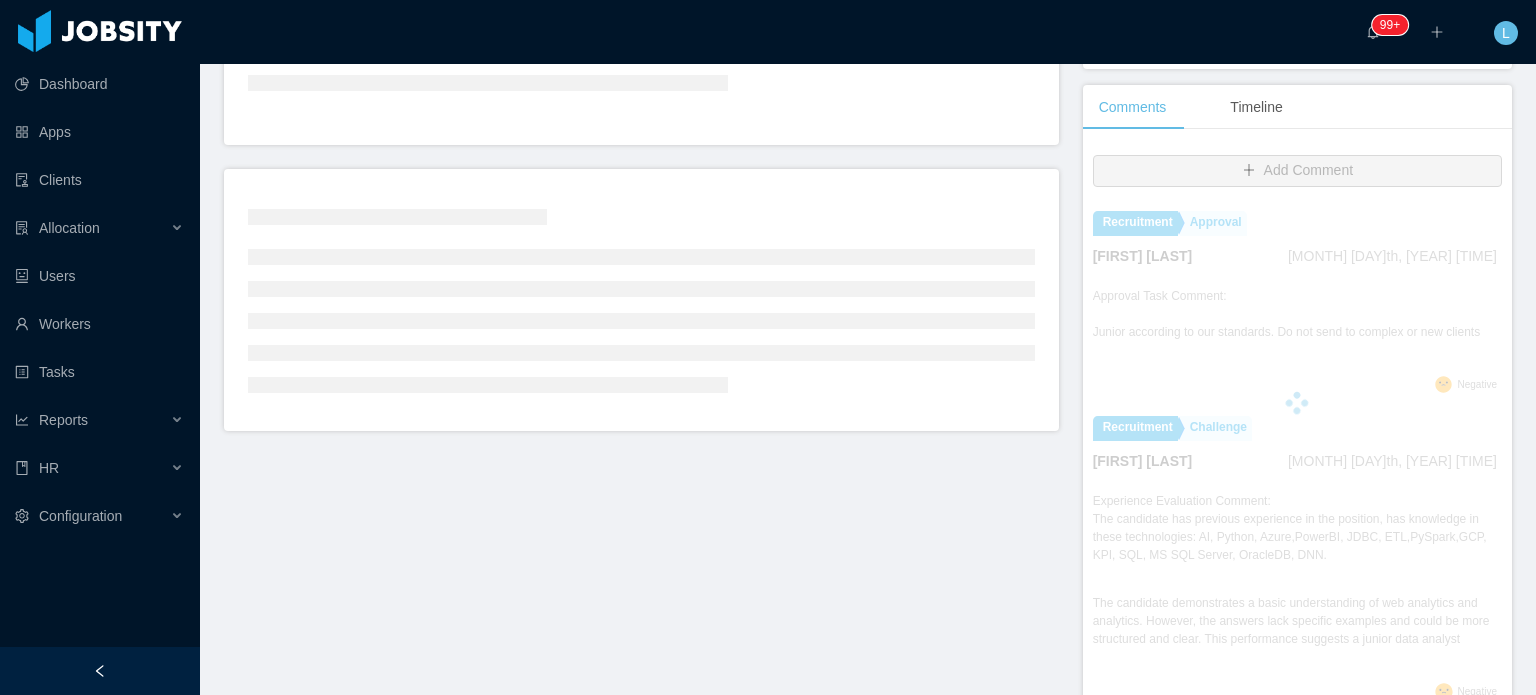 scroll, scrollTop: 0, scrollLeft: 0, axis: both 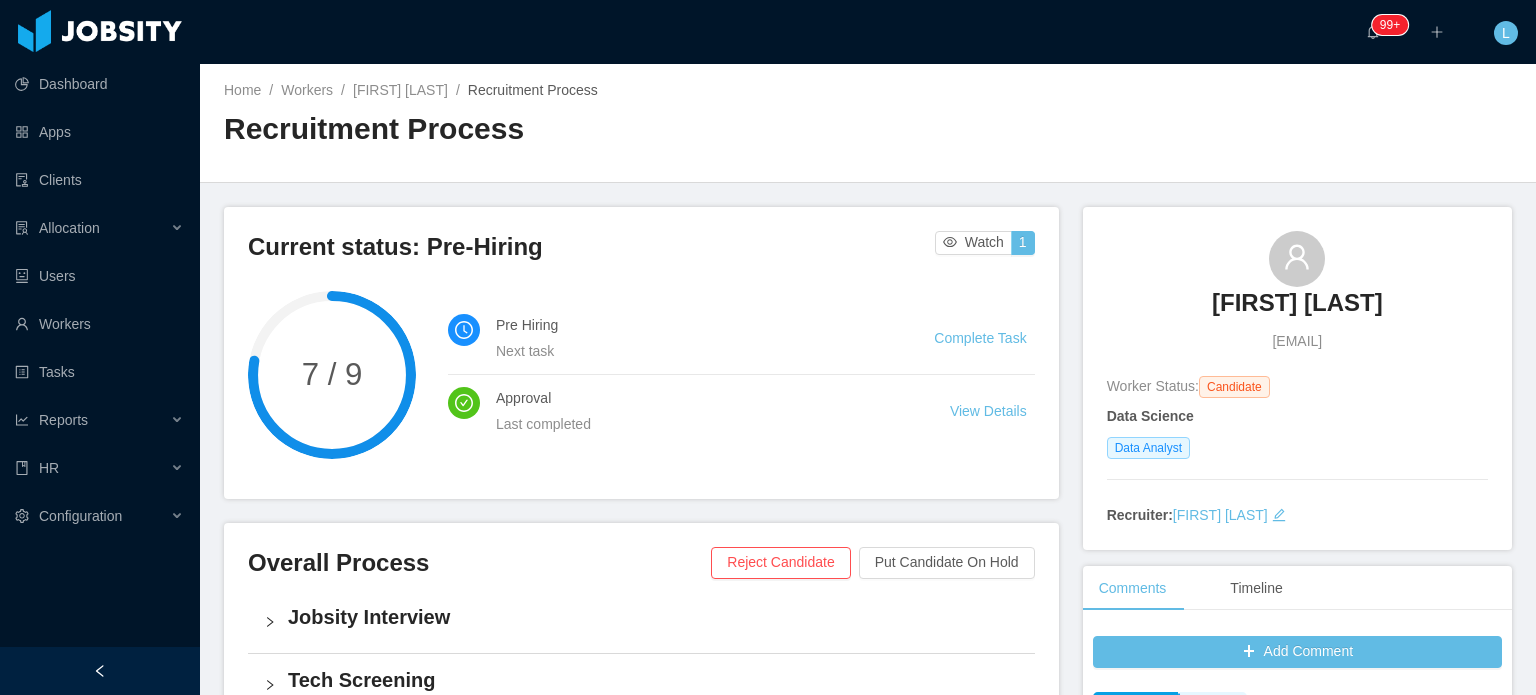 drag, startPoint x: 1163, startPoint y: 305, endPoint x: 1458, endPoint y: 311, distance: 295.061 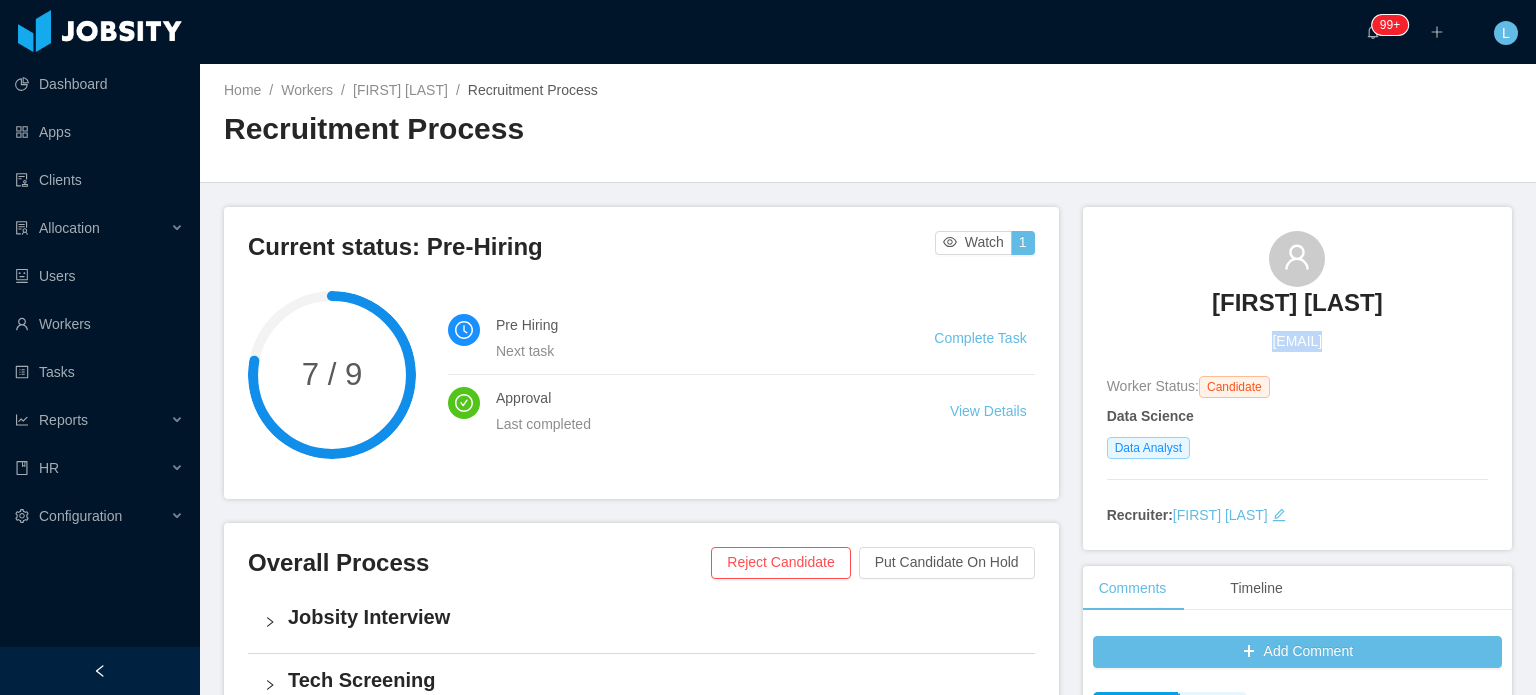 click on "christianagbr@gmail.com" at bounding box center [1297, 341] 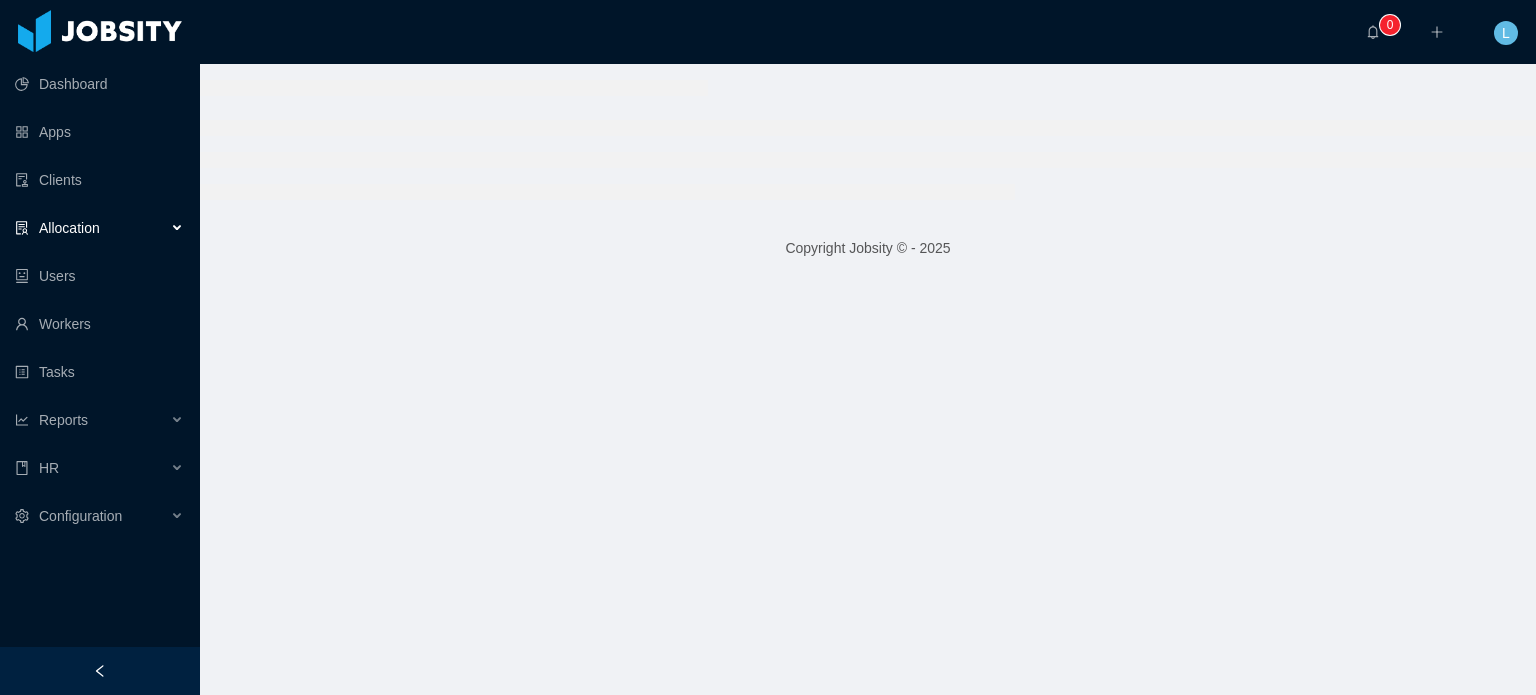 scroll, scrollTop: 0, scrollLeft: 0, axis: both 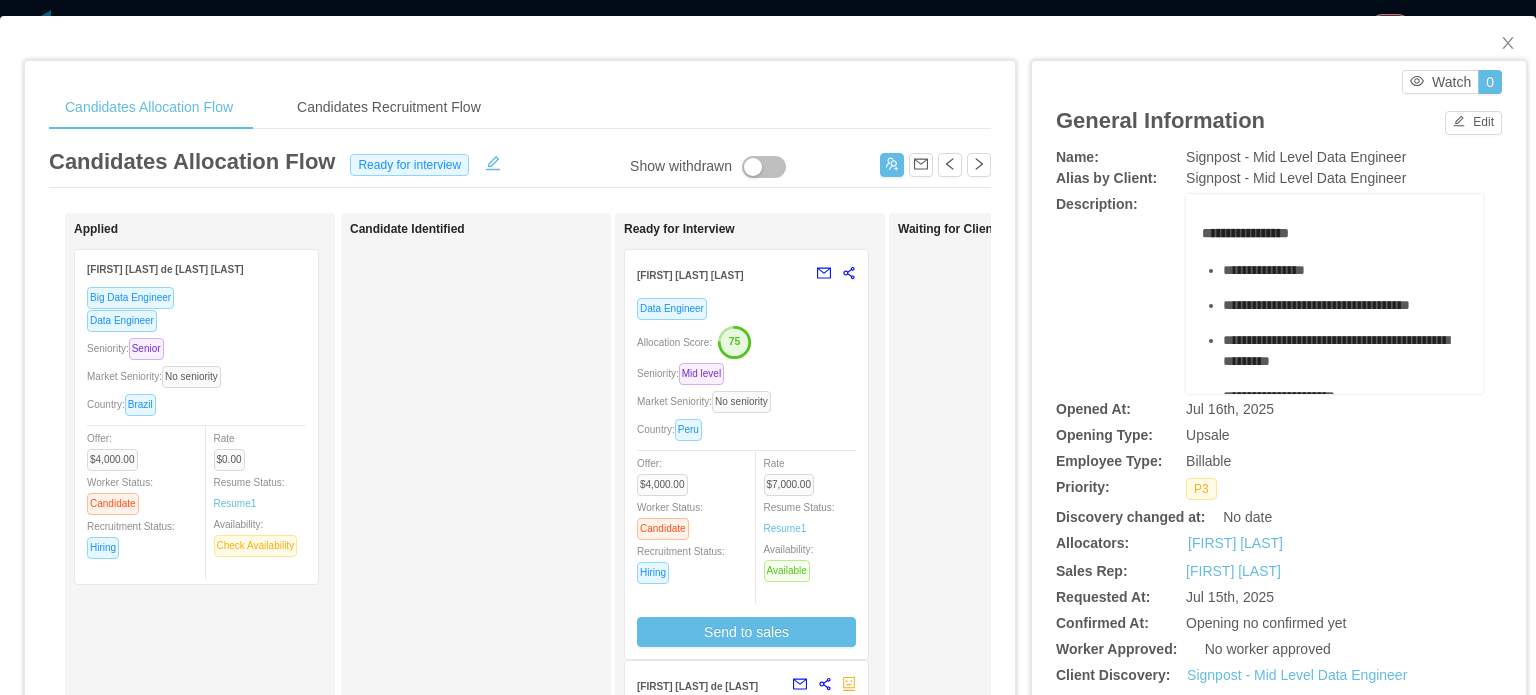 click on "Market Seniority:   No seniority" at bounding box center (746, 401) 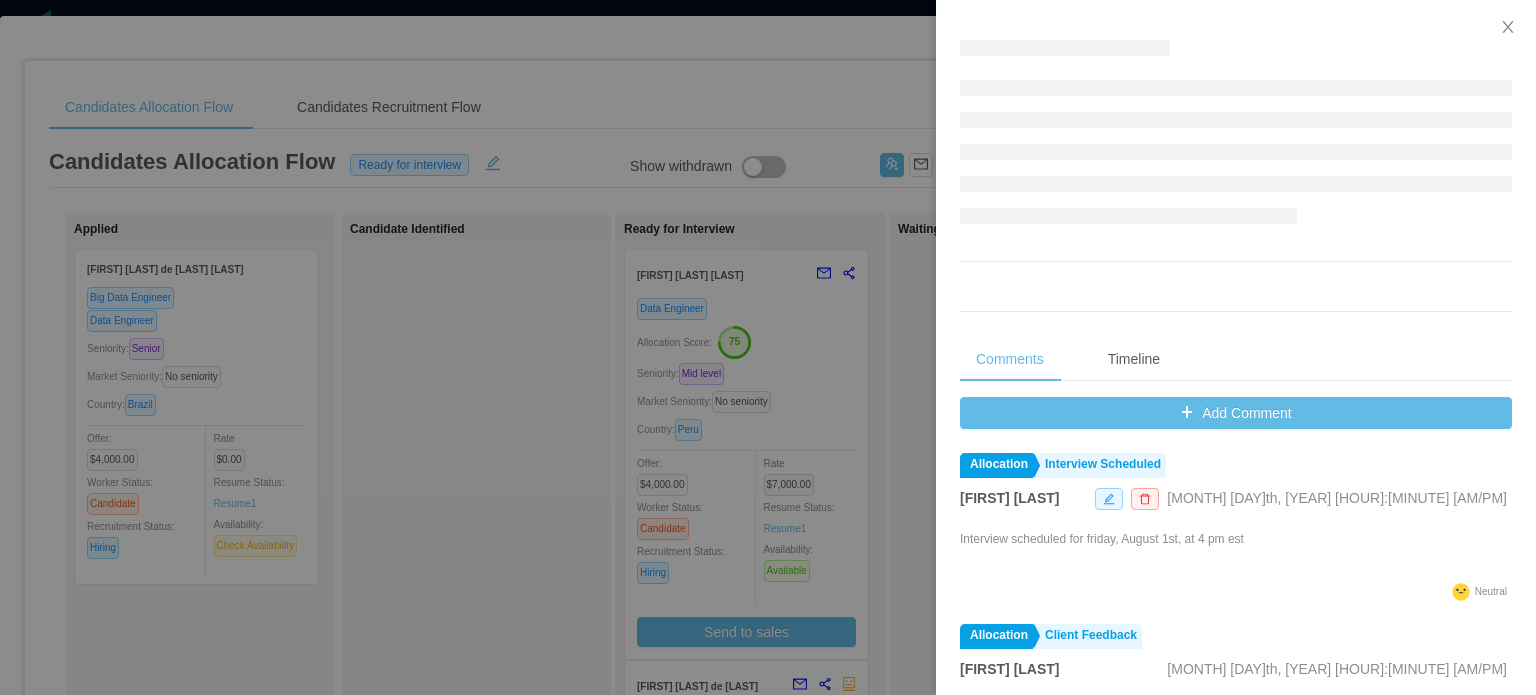 click at bounding box center [768, 347] 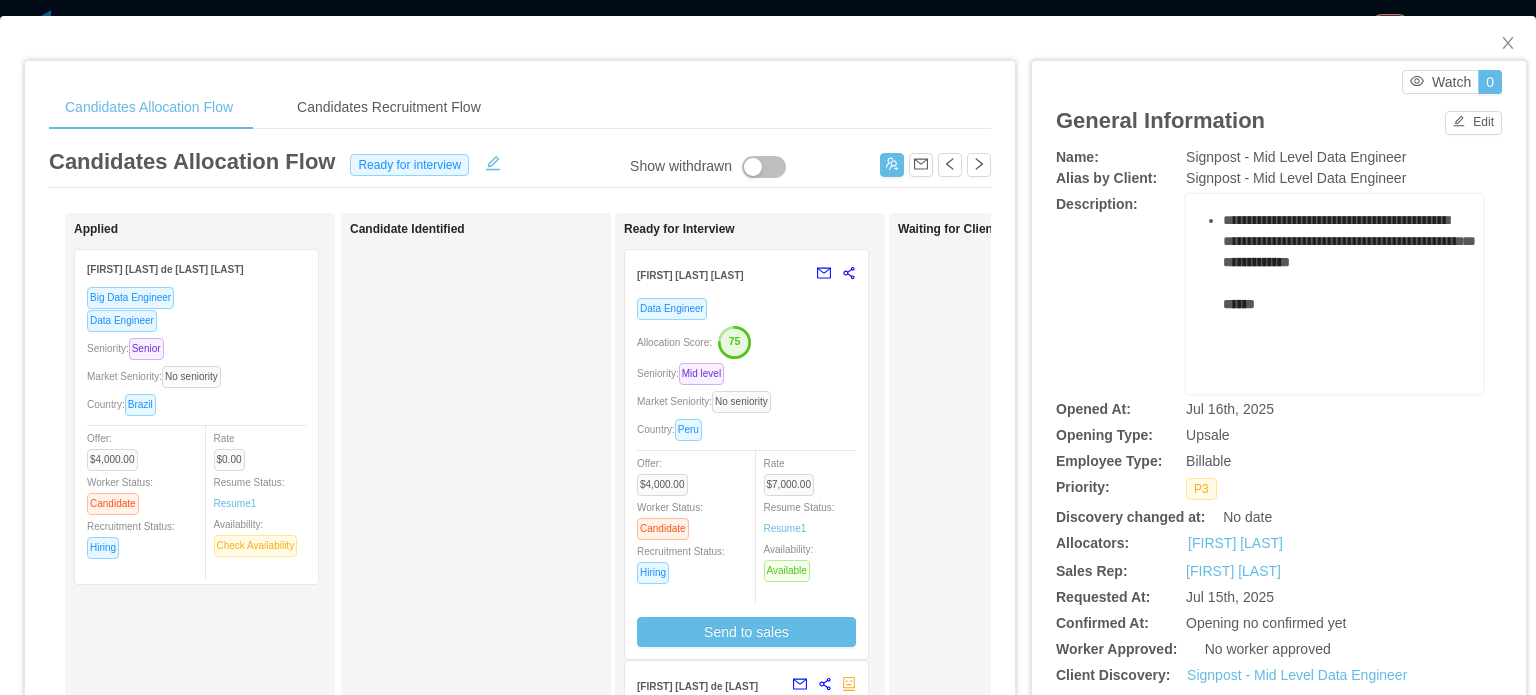 scroll, scrollTop: 274, scrollLeft: 0, axis: vertical 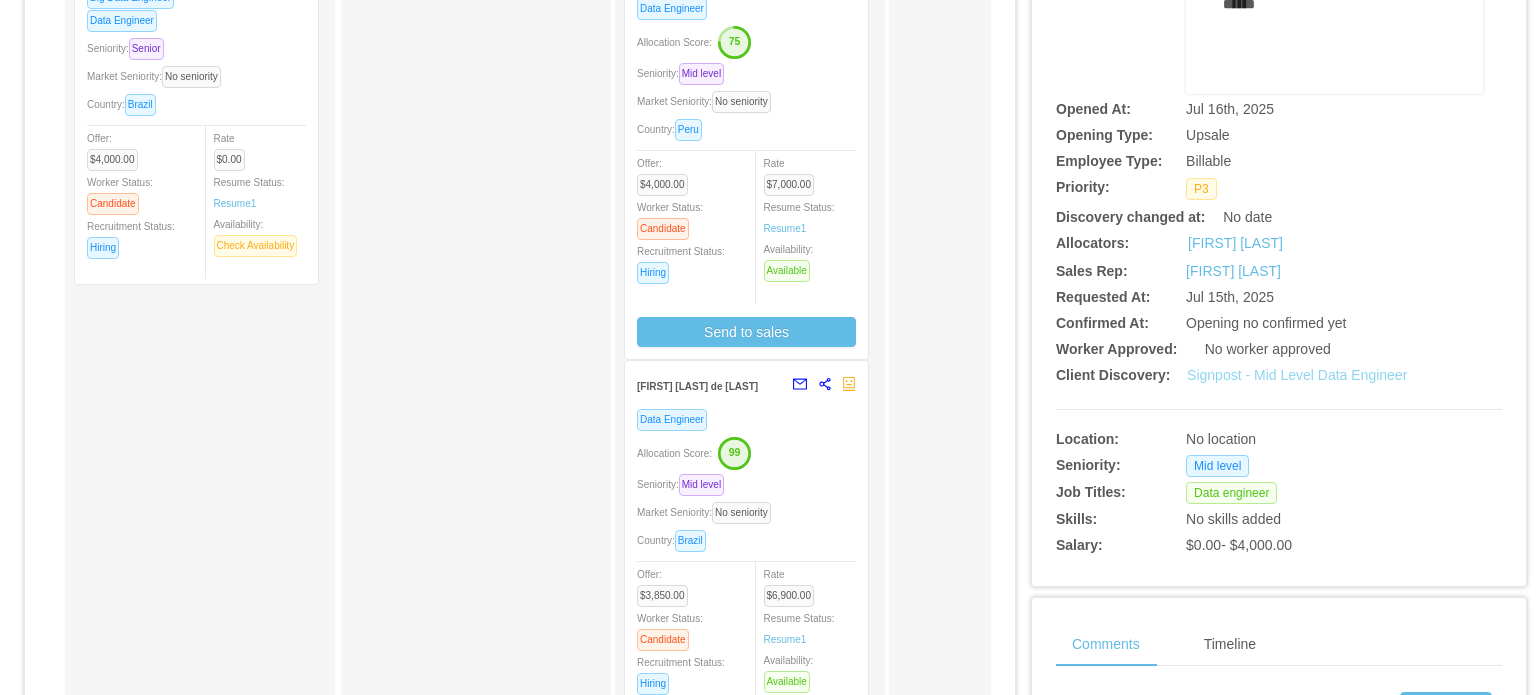 click on "Signpost - Mid Level Data Engineer" at bounding box center [1297, 375] 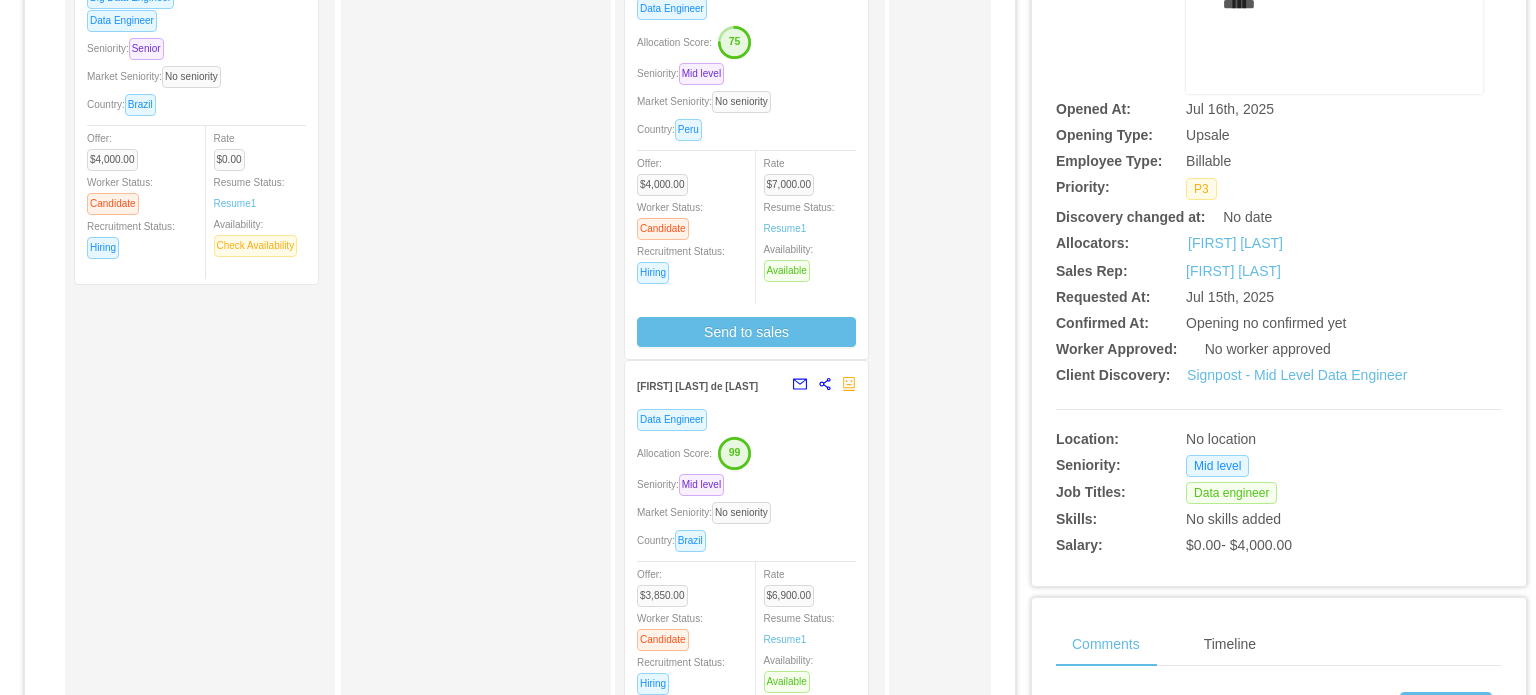 scroll, scrollTop: 0, scrollLeft: 0, axis: both 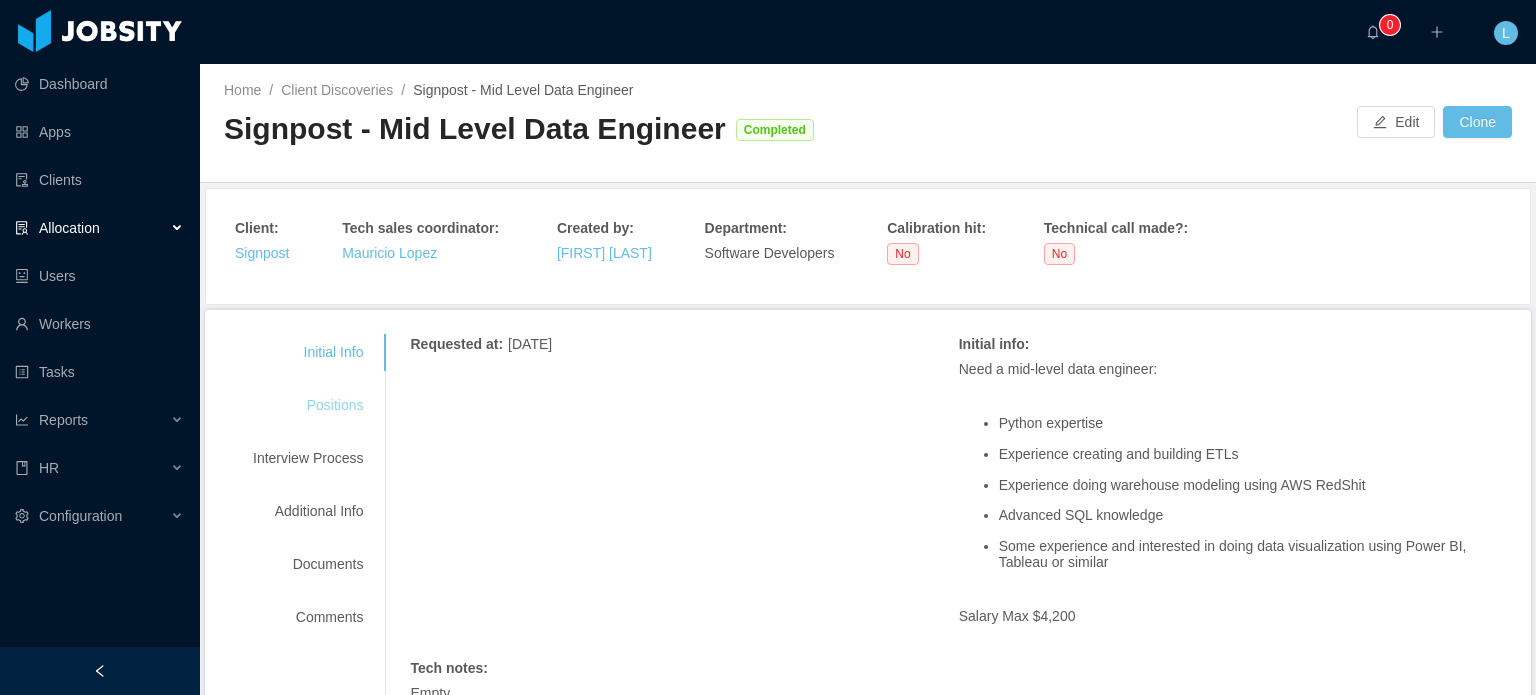 click on "Positions" at bounding box center (308, 405) 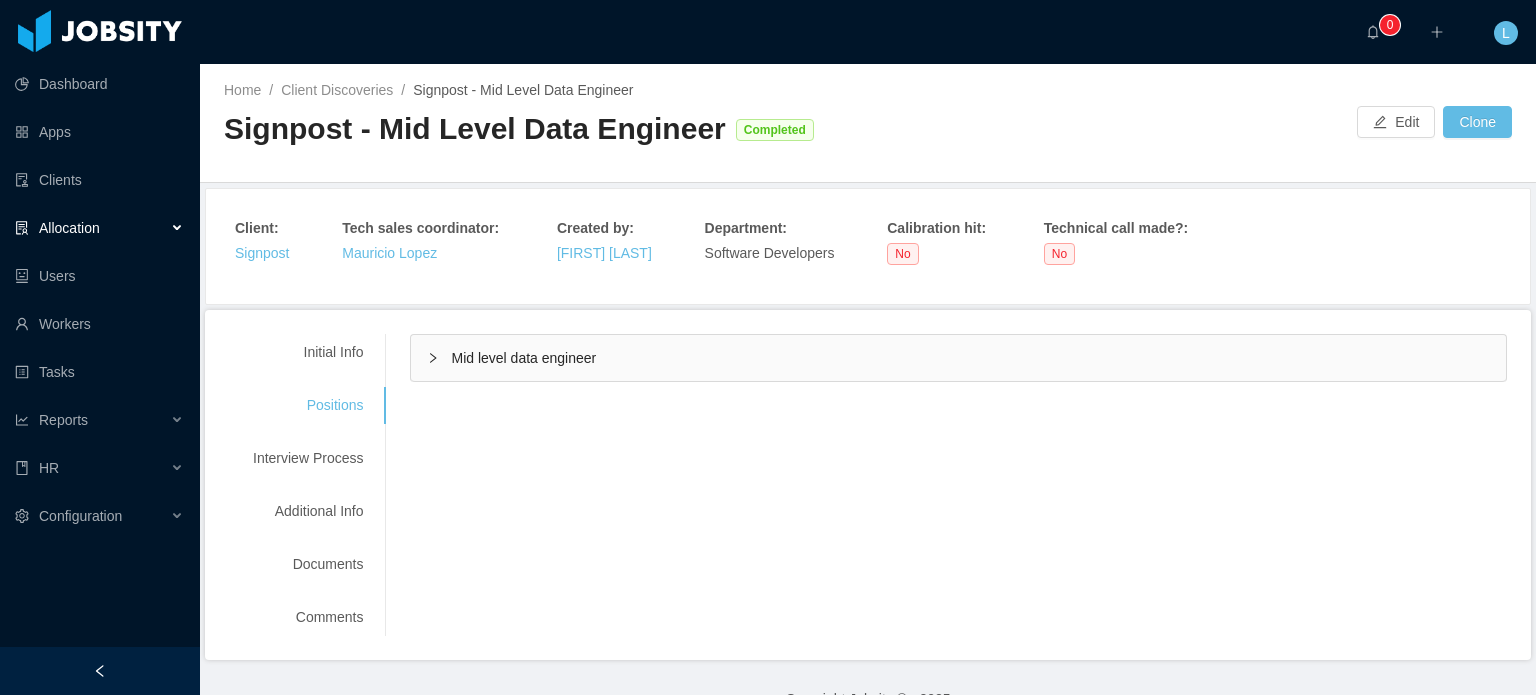 click on "Mid level data engineer" at bounding box center (523, 358) 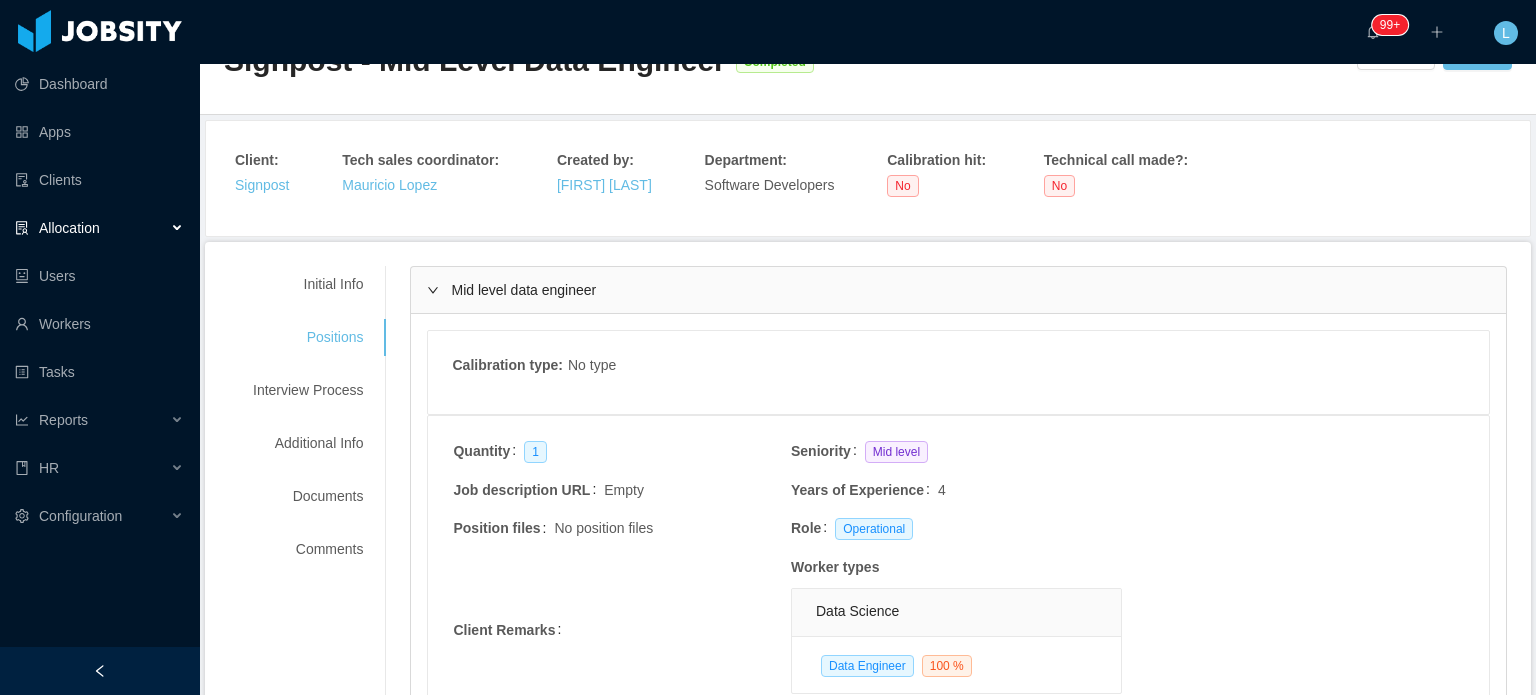 scroll, scrollTop: 58, scrollLeft: 0, axis: vertical 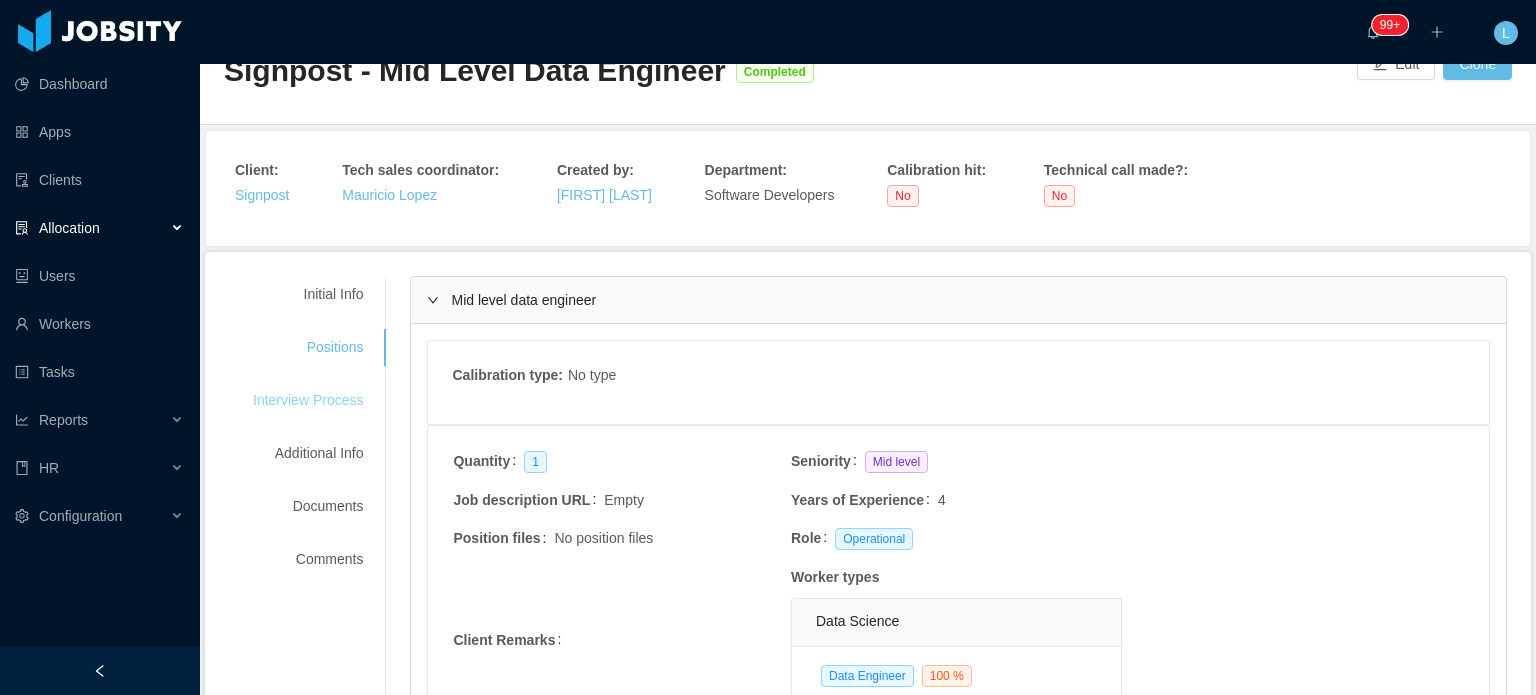 click on "Interview Process" at bounding box center (308, 400) 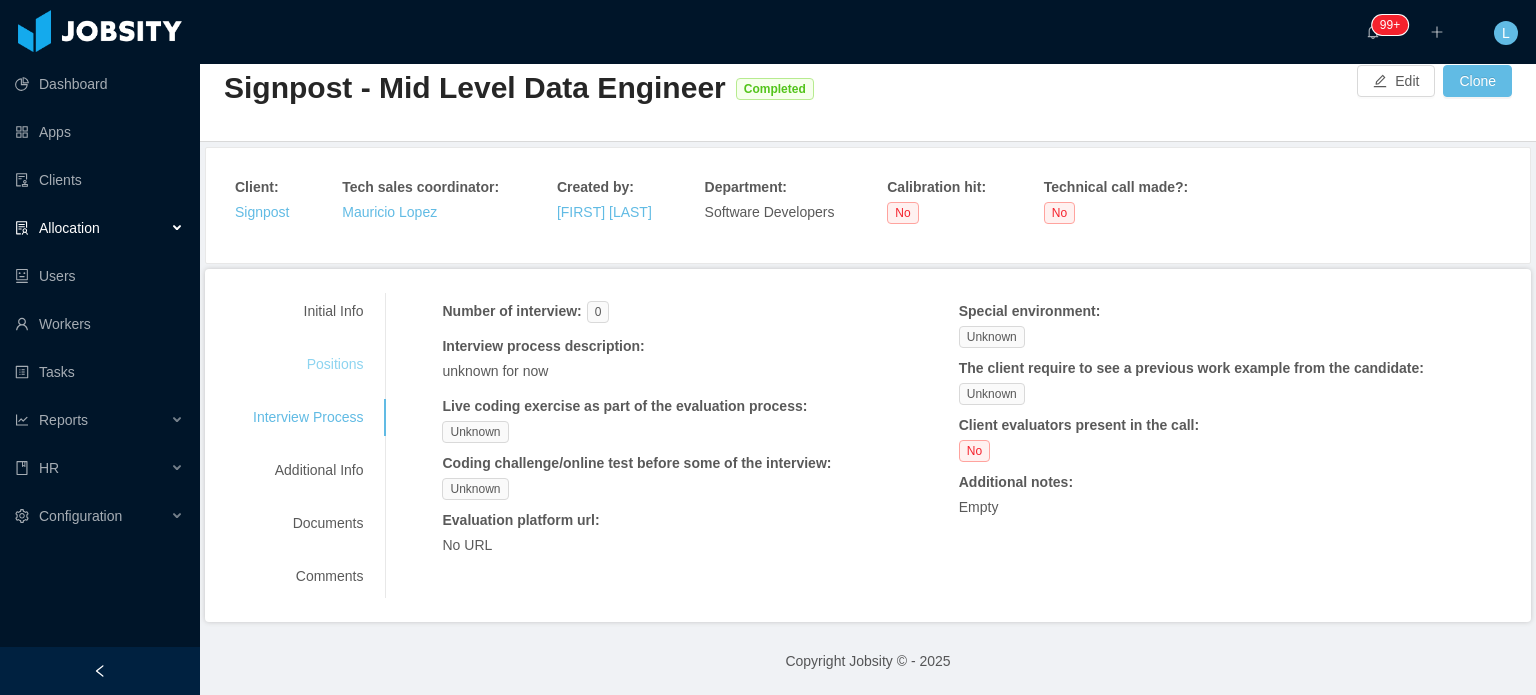 click on "Positions" at bounding box center (308, 364) 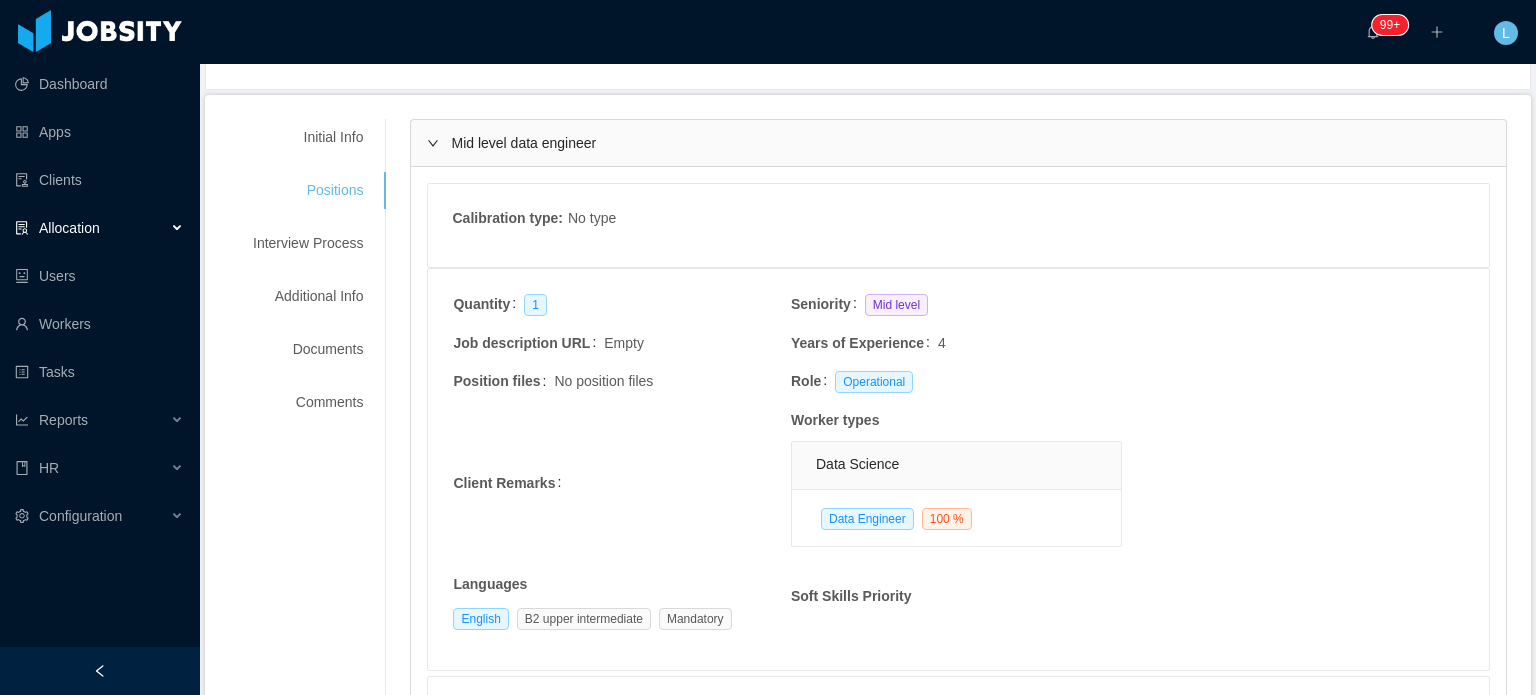 scroll, scrollTop: 158, scrollLeft: 0, axis: vertical 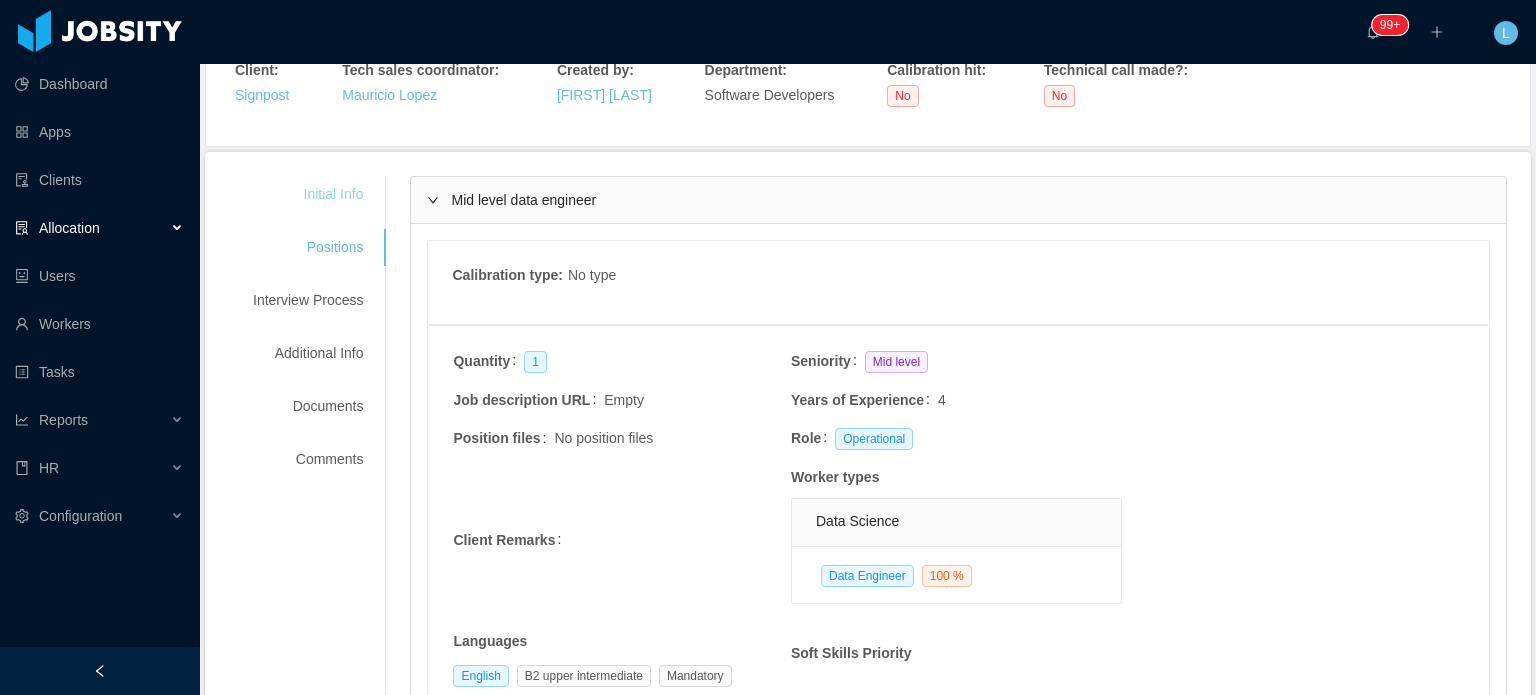 click on "Initial Info" at bounding box center [308, 194] 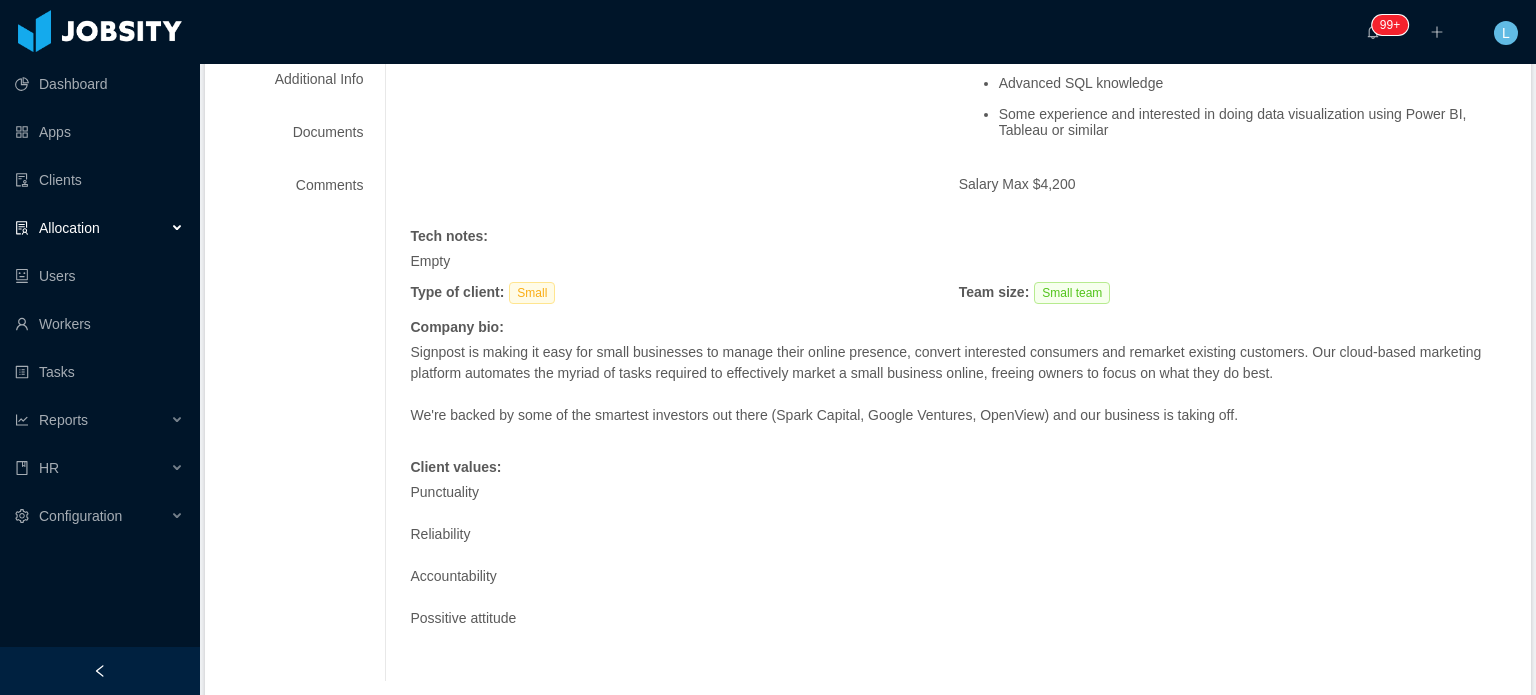scroll, scrollTop: 116, scrollLeft: 0, axis: vertical 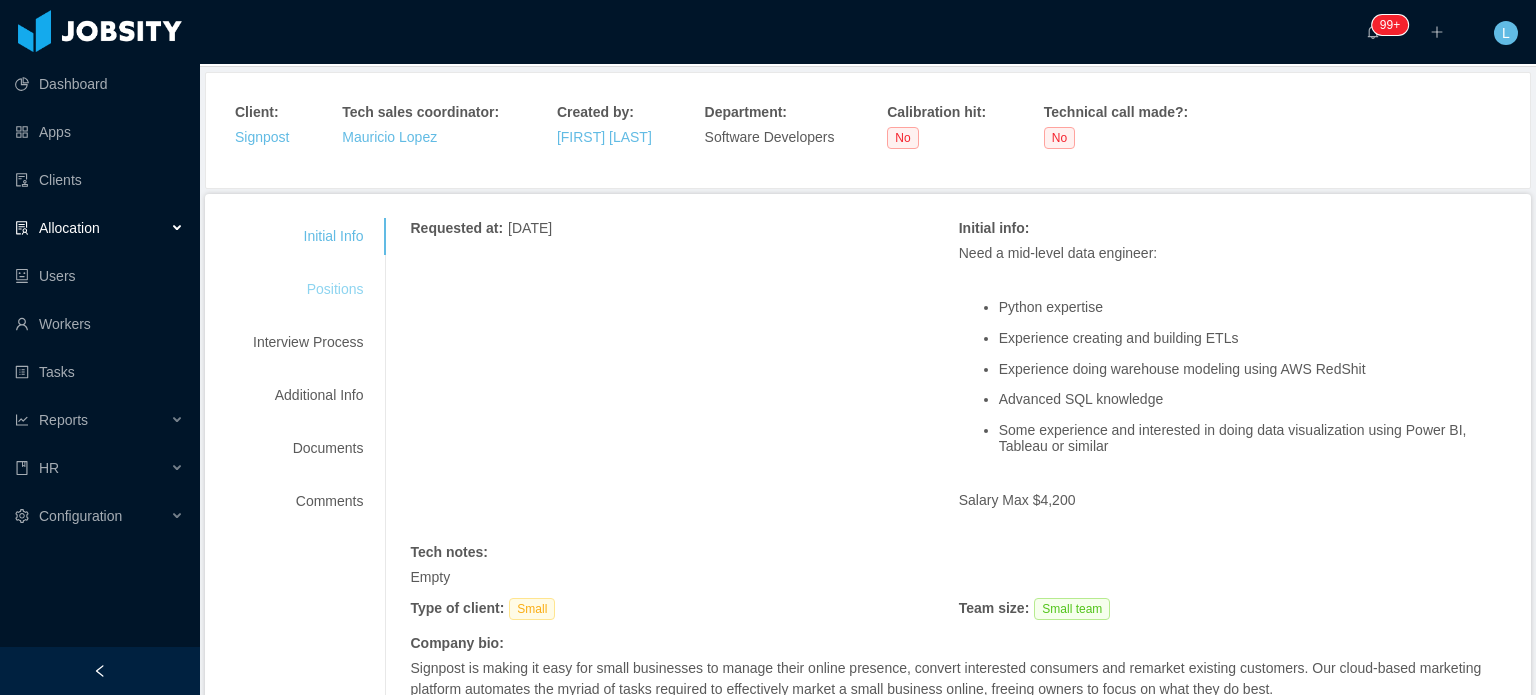 click on "Positions" at bounding box center [308, 289] 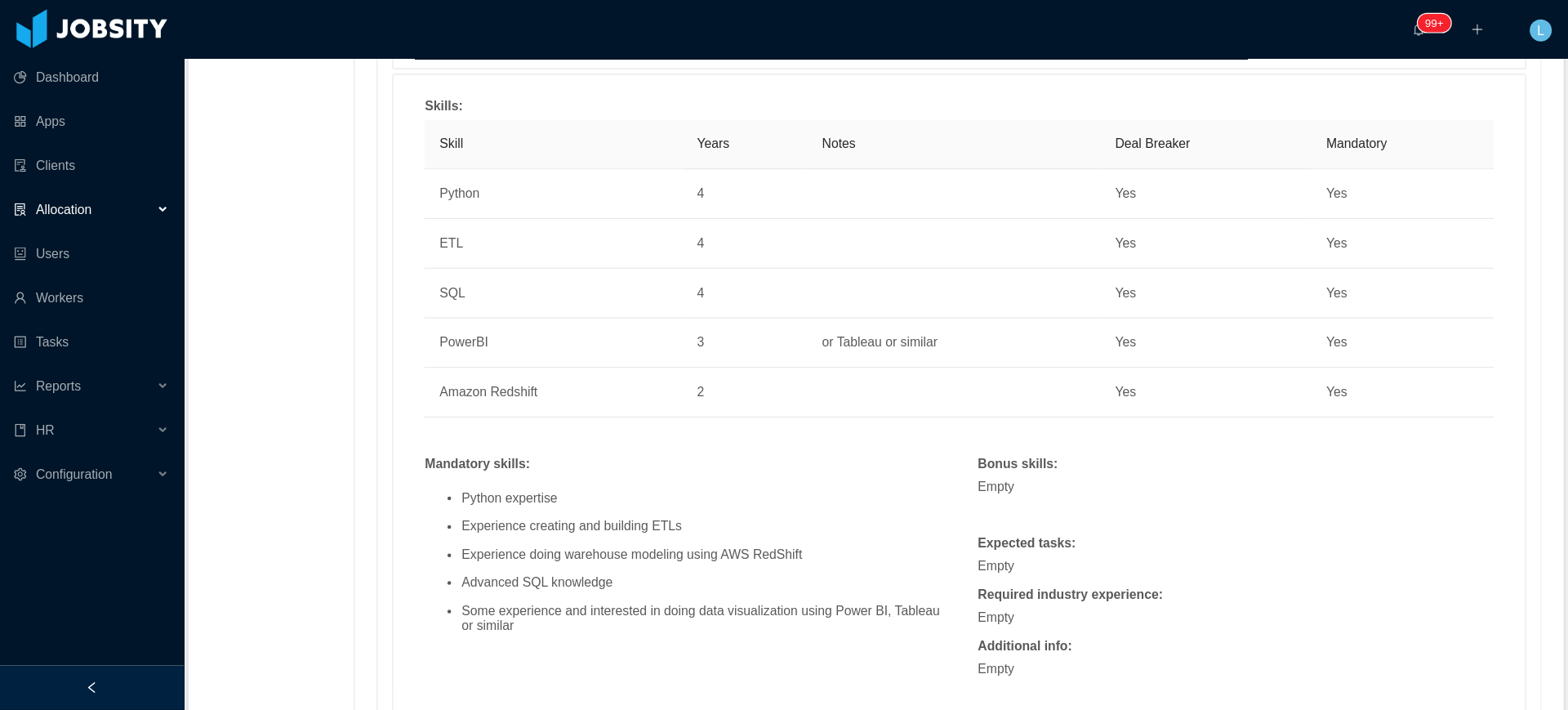 scroll, scrollTop: 859, scrollLeft: 0, axis: vertical 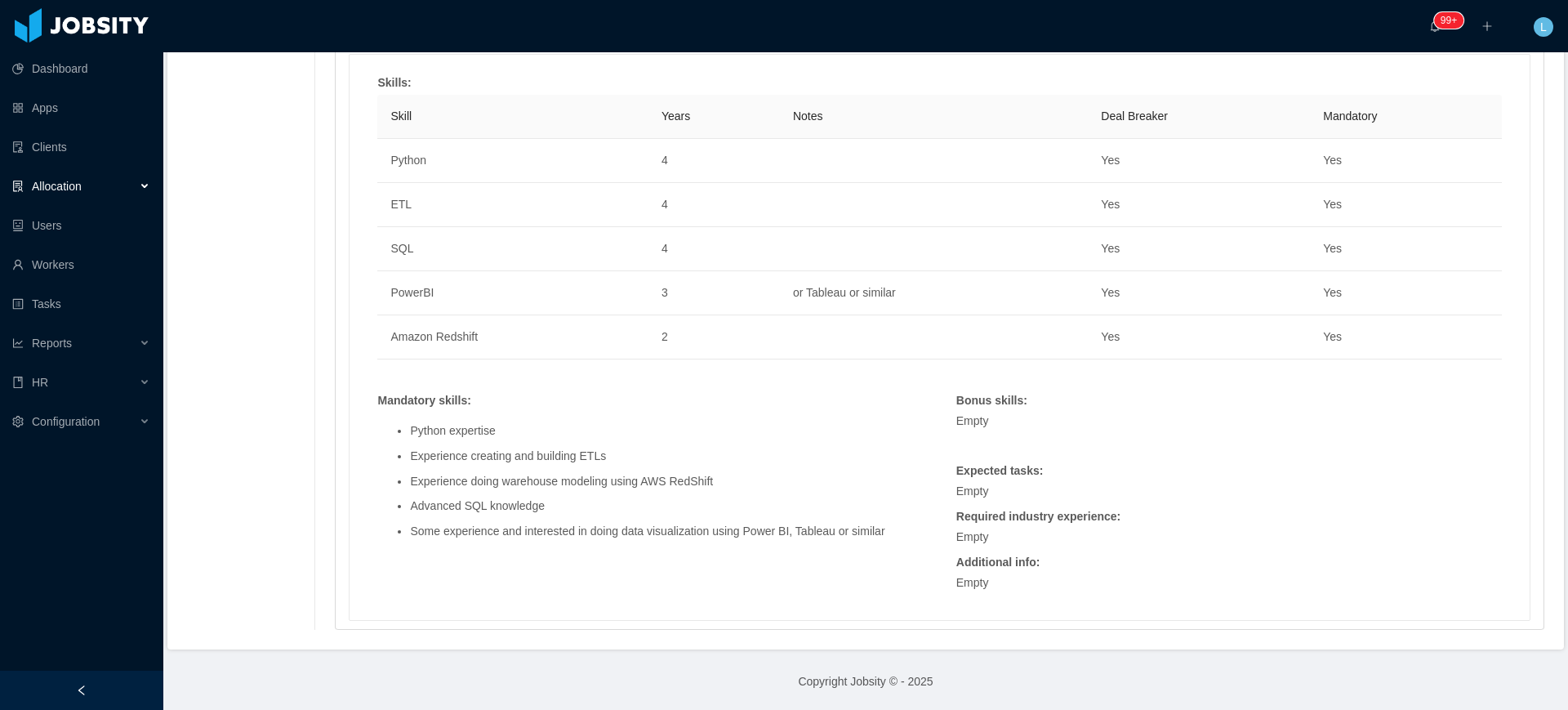 drag, startPoint x: 1205, startPoint y: 4, endPoint x: 314, endPoint y: 485, distance: 1012.5423 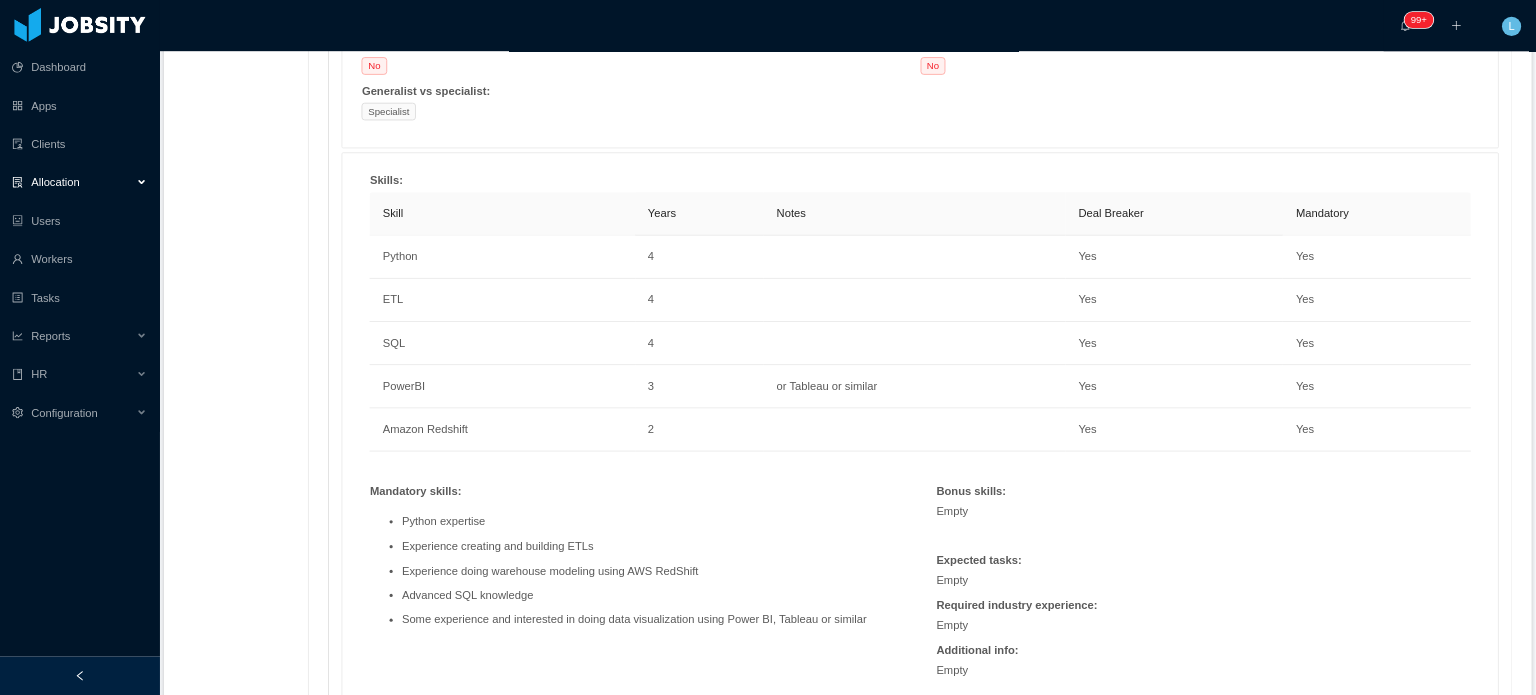 scroll, scrollTop: 926, scrollLeft: 0, axis: vertical 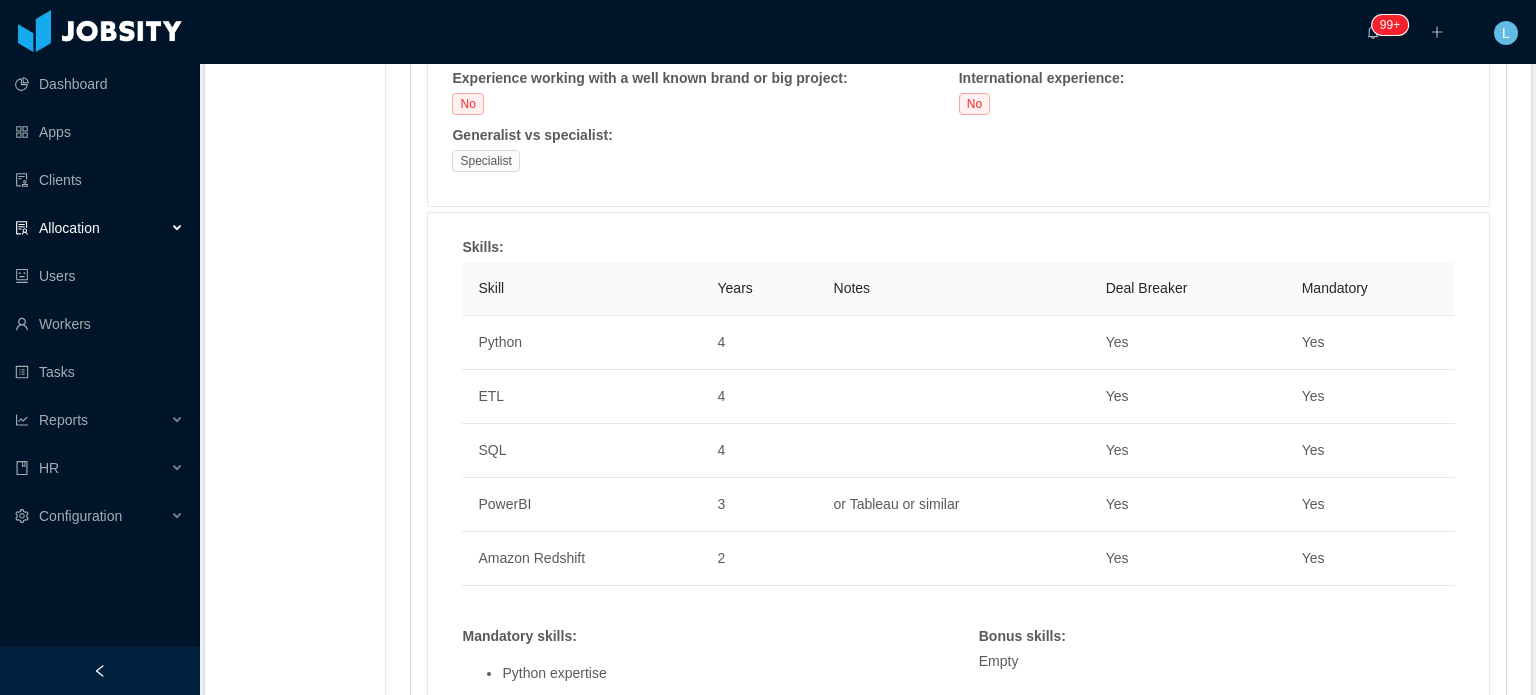 drag, startPoint x: 1517, startPoint y: 5, endPoint x: 836, endPoint y: 146, distance: 695.4437 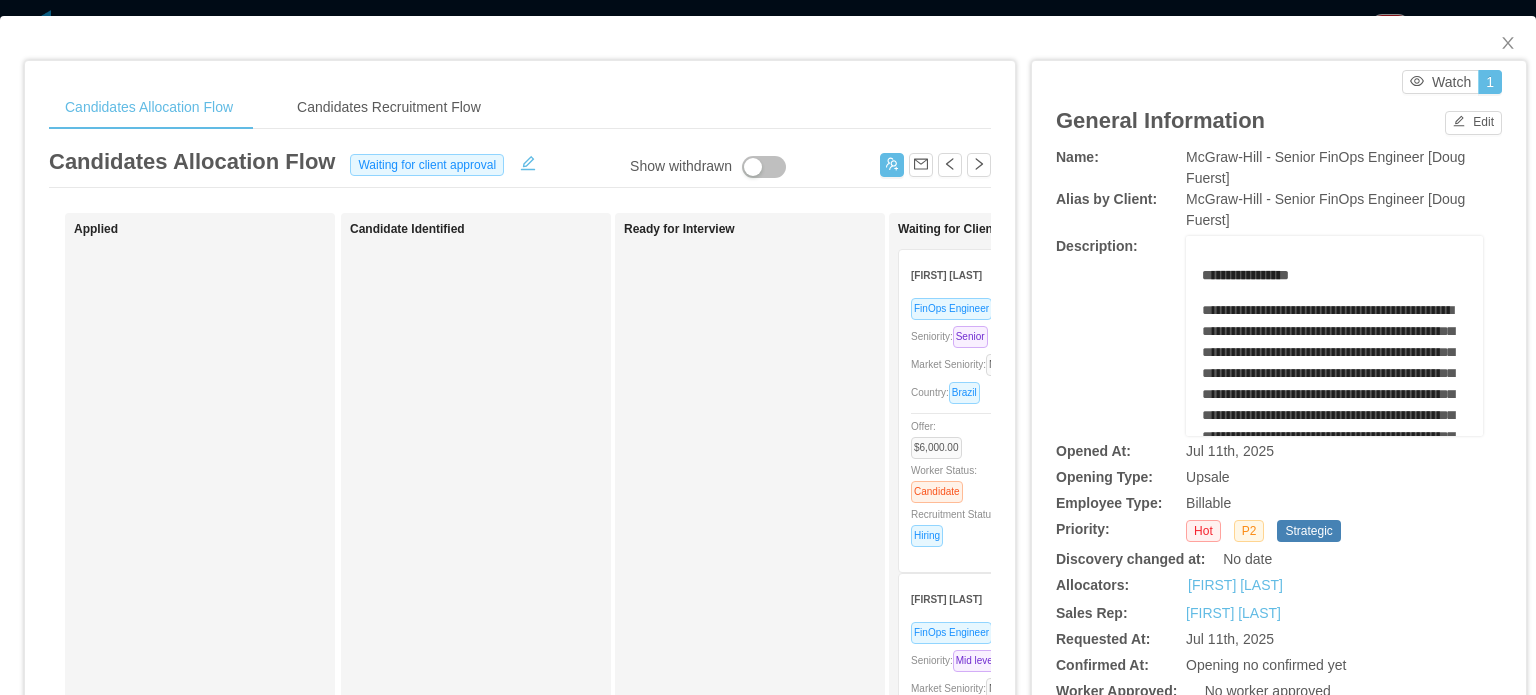 scroll, scrollTop: 0, scrollLeft: 0, axis: both 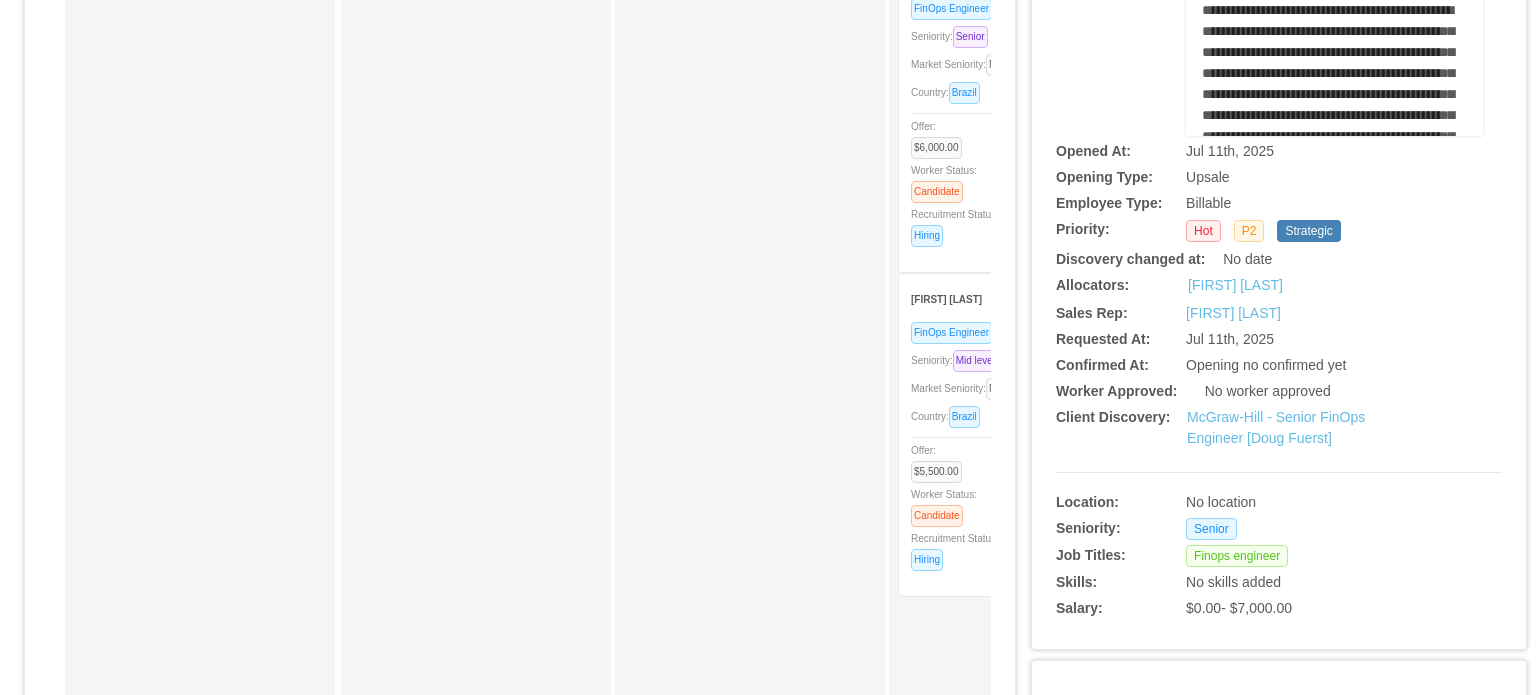 click on "Country:   Brazil" at bounding box center (949, 416) 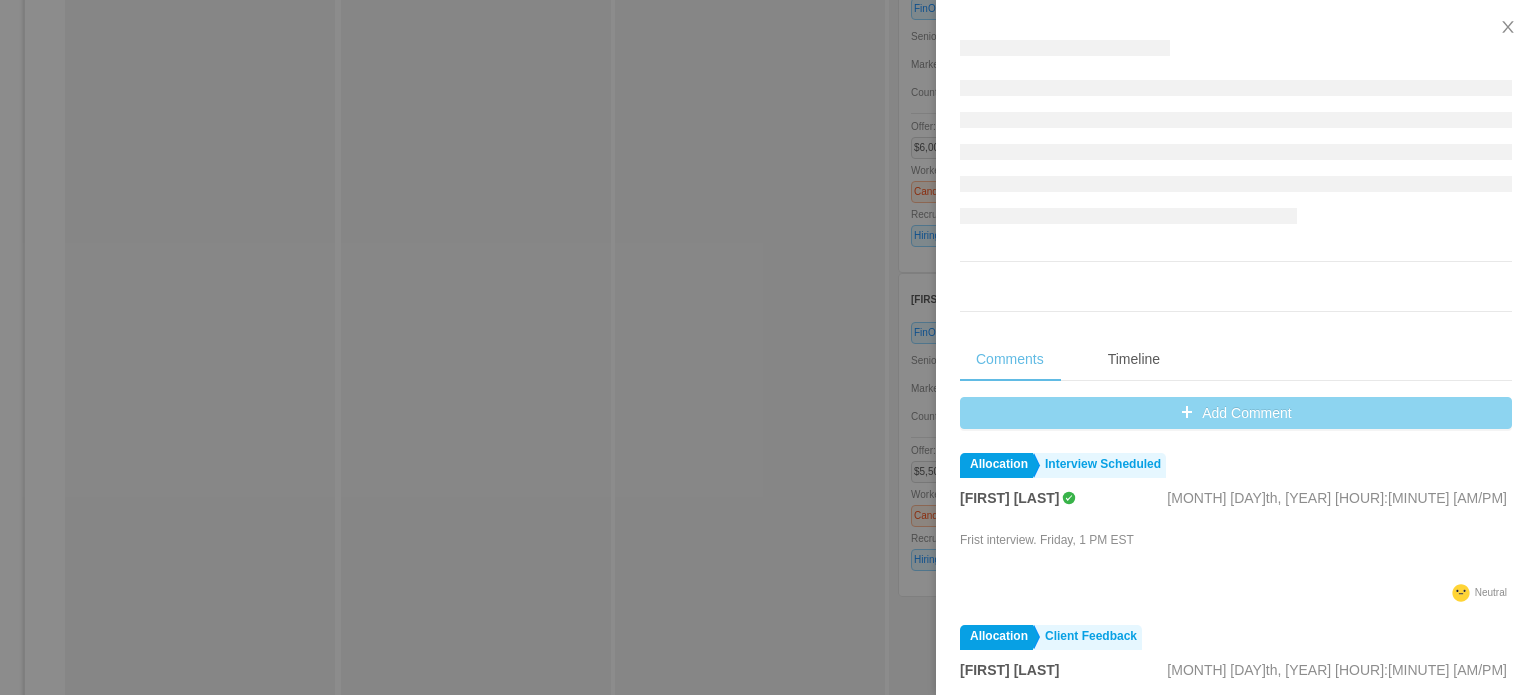 click on "Comments Timeline Add Comment Allocation Interview Scheduled Guido Fernandez Jul 30th, 2025 10:53 AM Frist interview. Friday, 1 PM EST .st2{fill:#2a2522} Neutral Allocation Client Feedback Yurguen Senger Jul 29th, 2025 12:00 PM Thanks.  I will interview both.   I would want a 1 hour phone screen per person.  My available windows this week are below.   7/30 - 10:30am - 1:00pm ET 7/30 - 3:30pm - 5:00pm ET 7/31 -  9:30am - 3:30pm ET .st2{fill:#2a2522} Neutral Allocation Sent To Client Yurguen Senger Jul 24th, 2025 4:59 PM was sent to Client Allocation Sent To Sales Guido Fernandez Jul 24th, 2025 3:51 PM was sent to the Sales Team" at bounding box center (1236, 534) 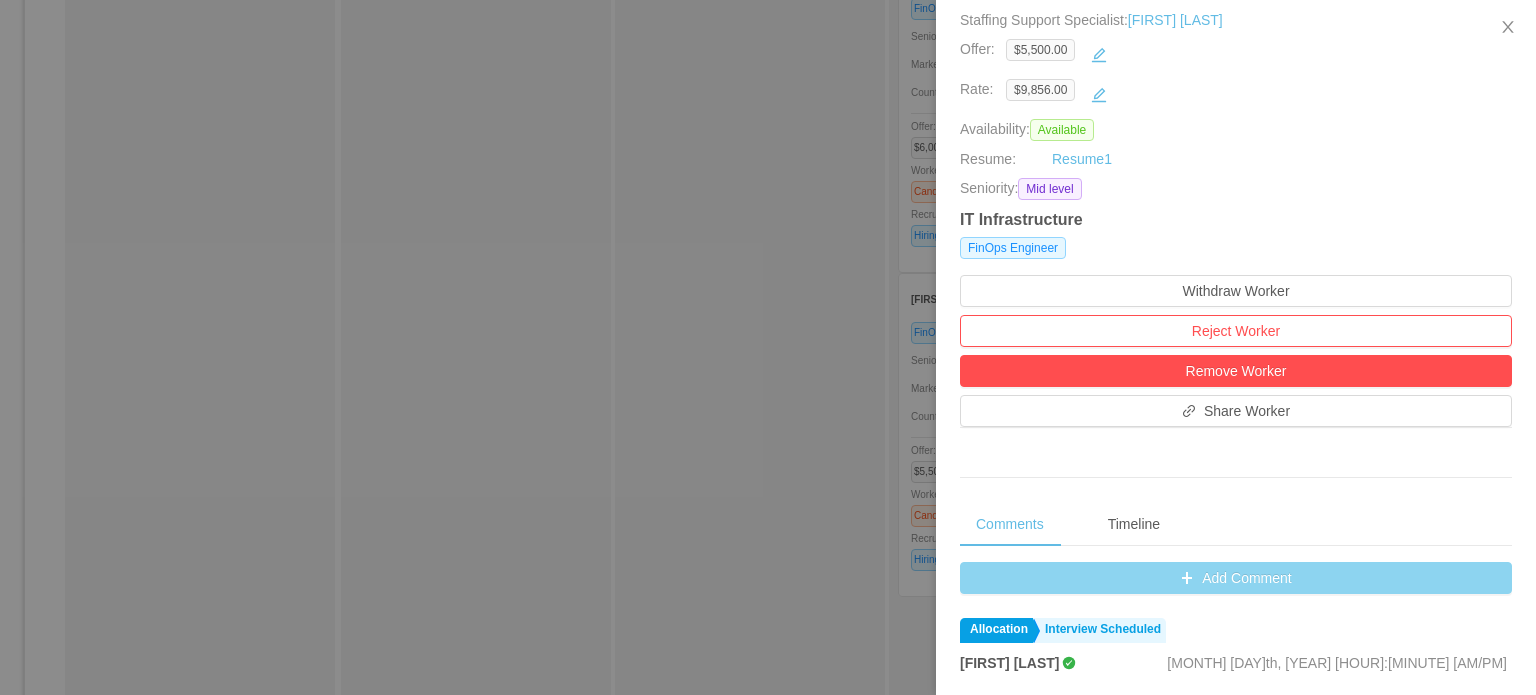 scroll, scrollTop: 400, scrollLeft: 0, axis: vertical 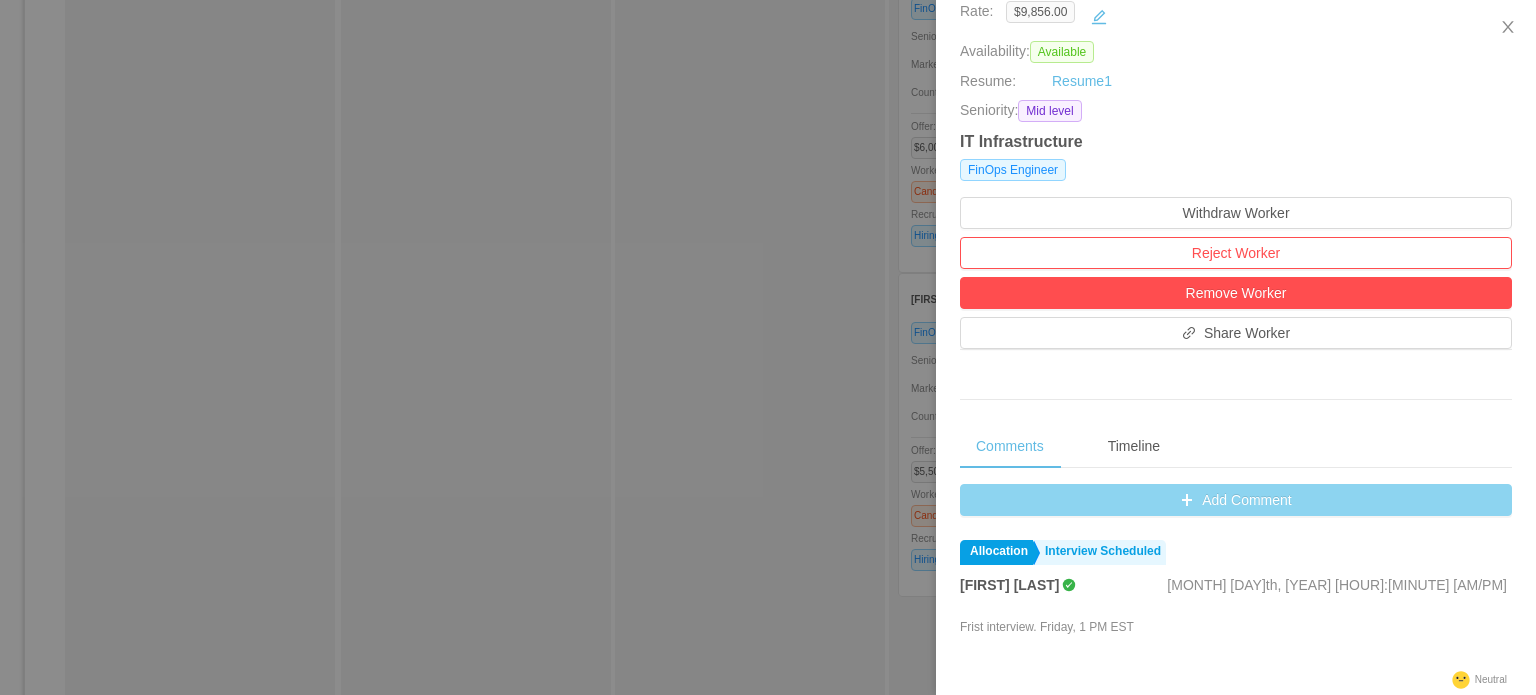 click on "Add Comment" at bounding box center [1236, 500] 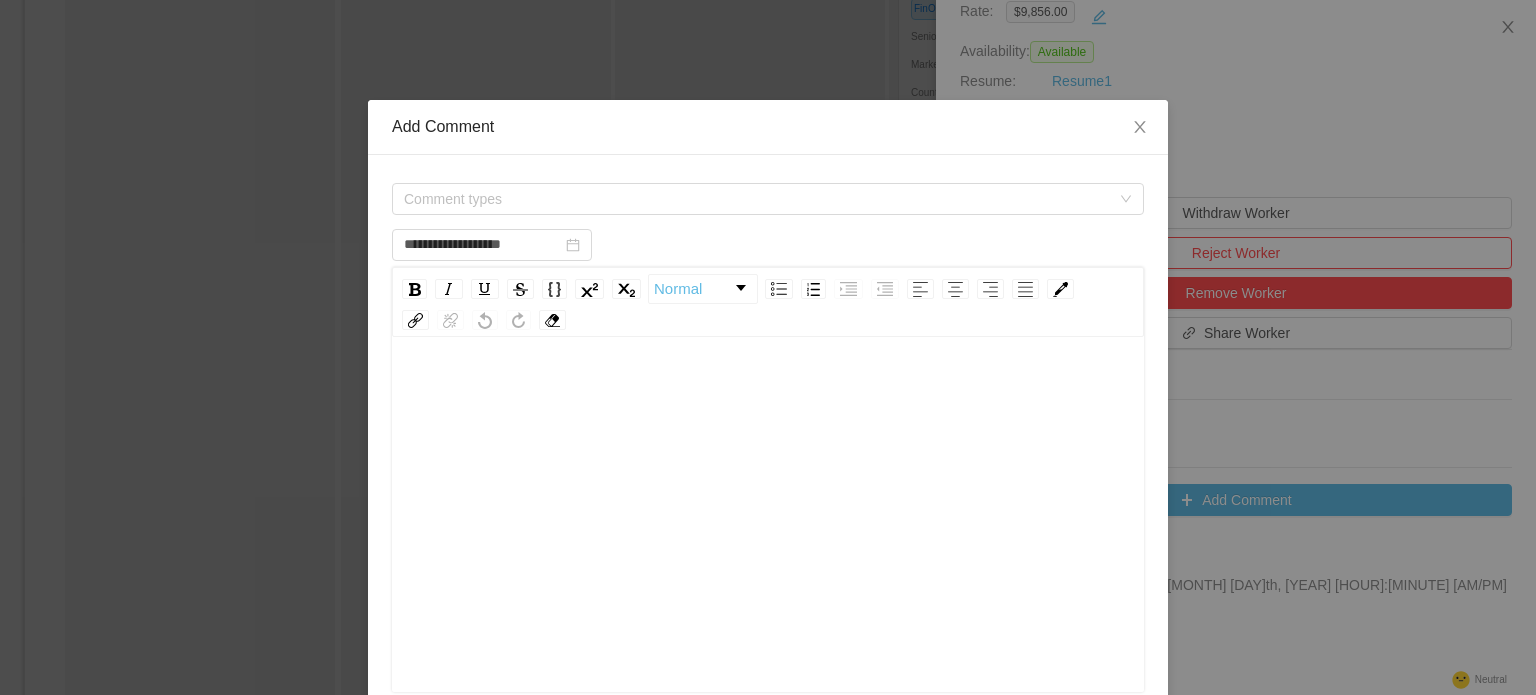 click at bounding box center (768, 546) 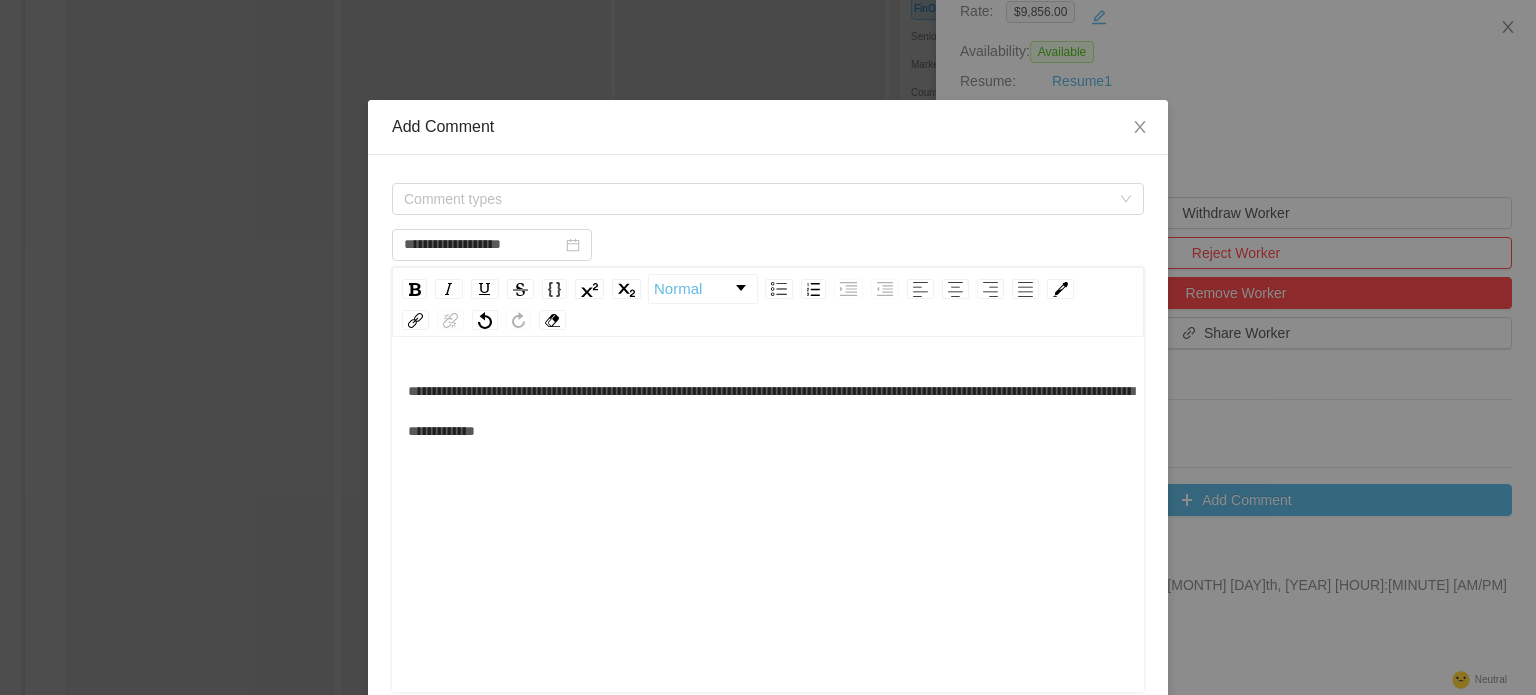 click on "**********" at bounding box center (771, 411) 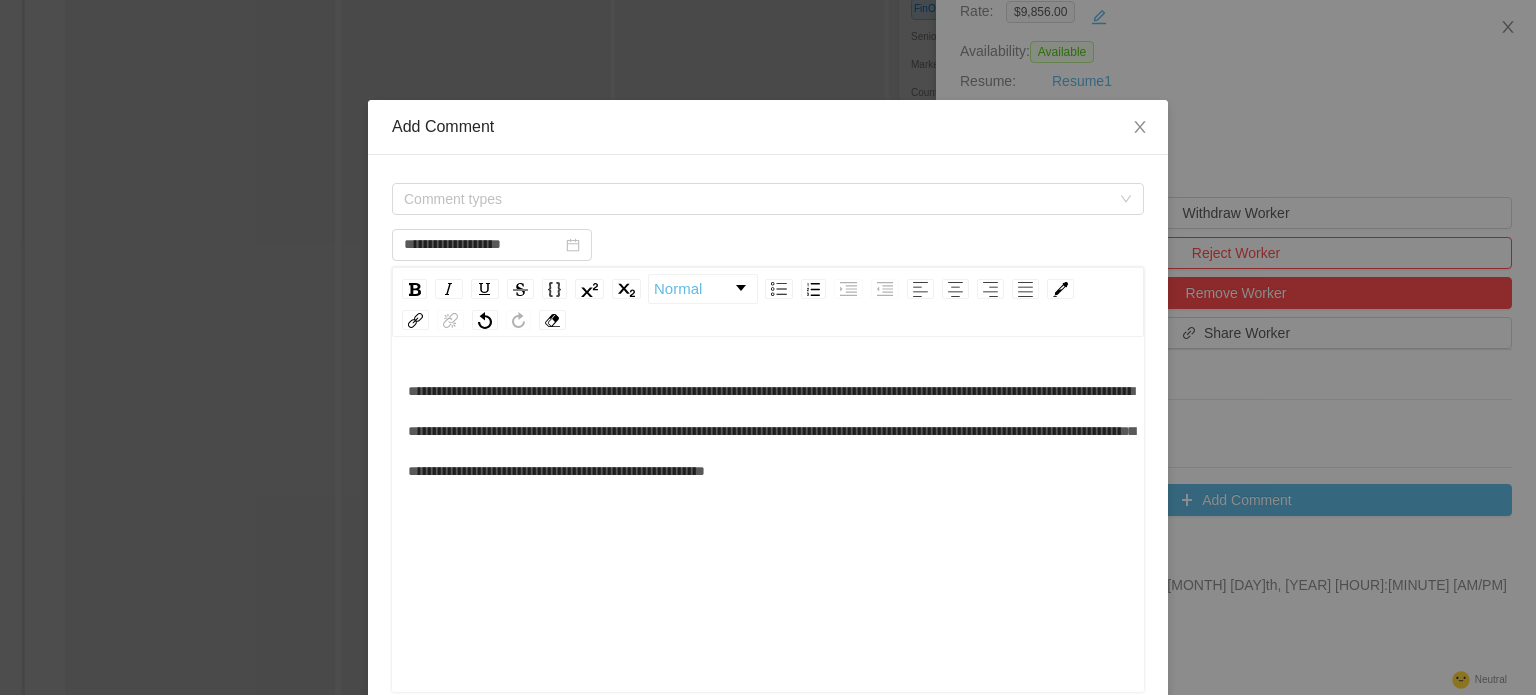 click on "**********" at bounding box center (768, 431) 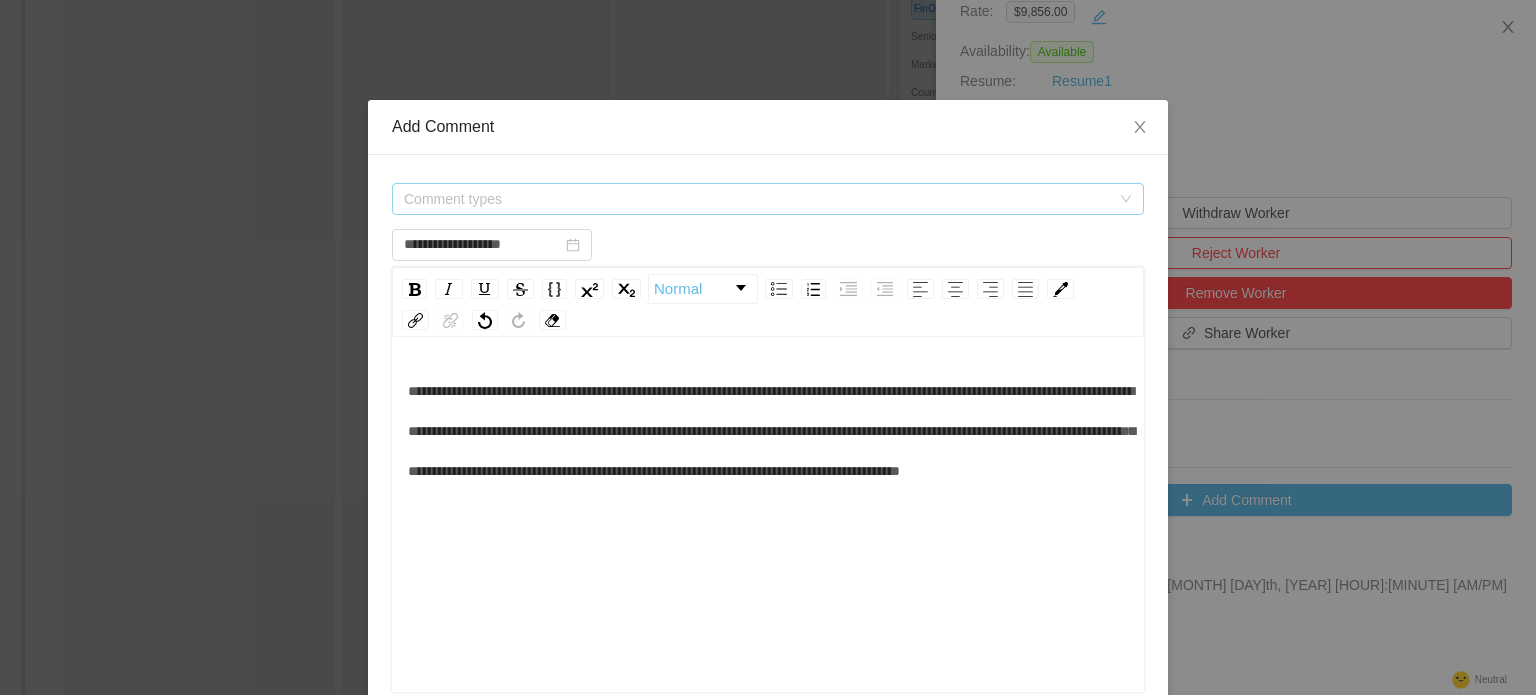 type on "**********" 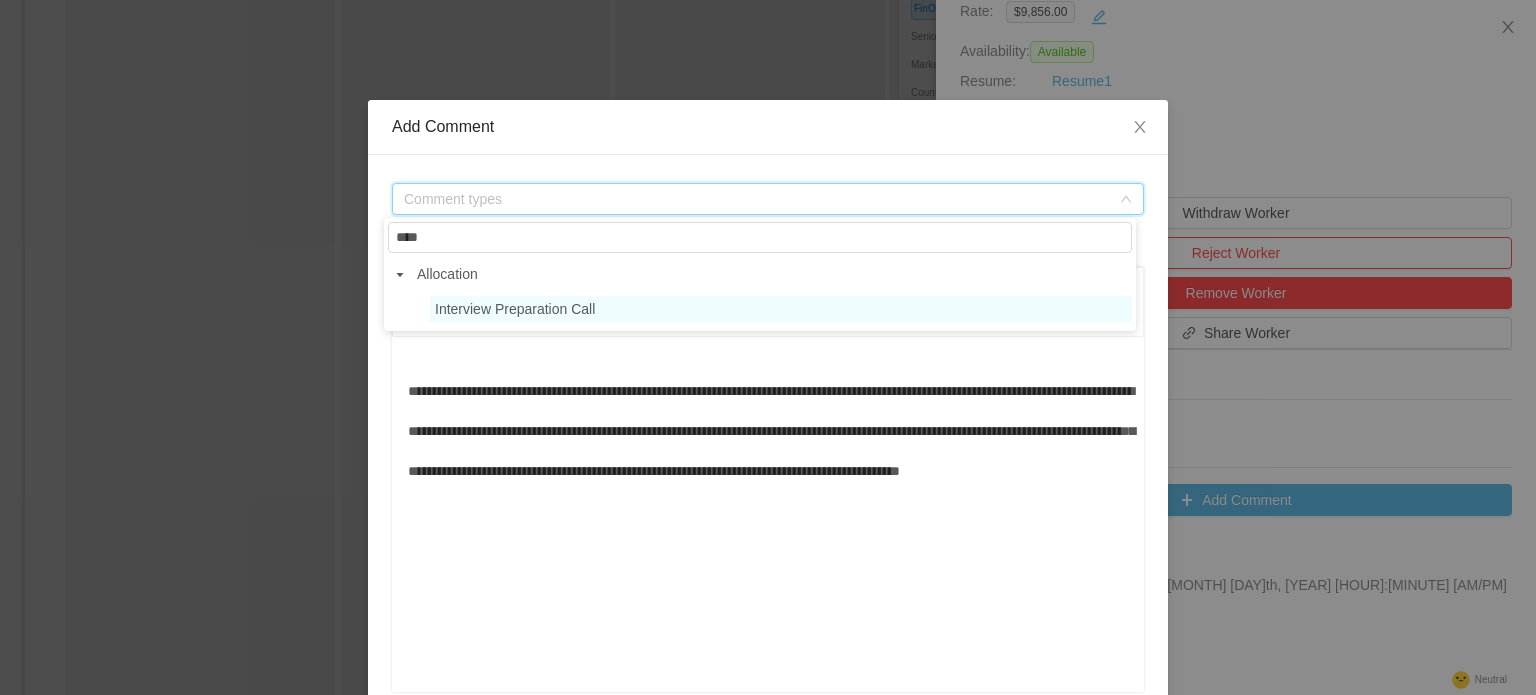 type on "****" 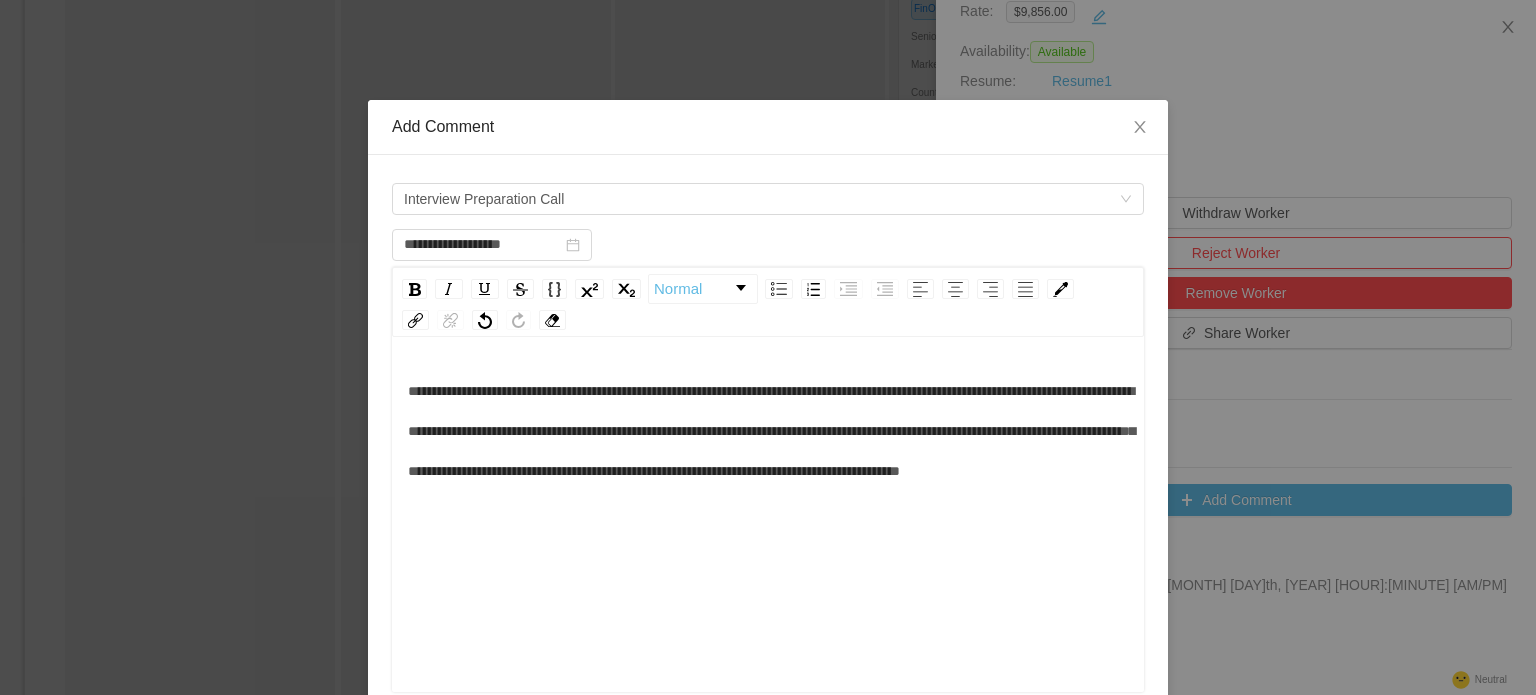 click on "**********" at bounding box center (768, 431) 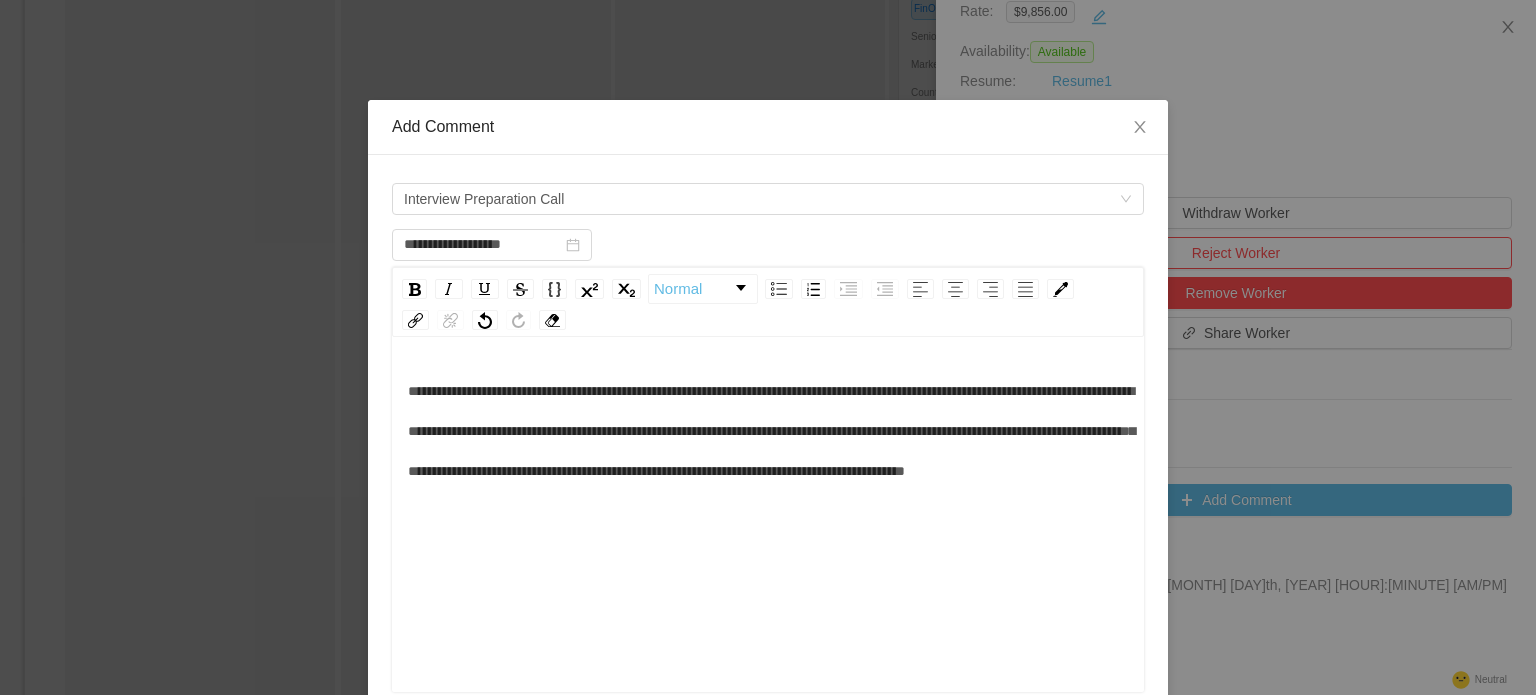 click on "**********" at bounding box center [771, 431] 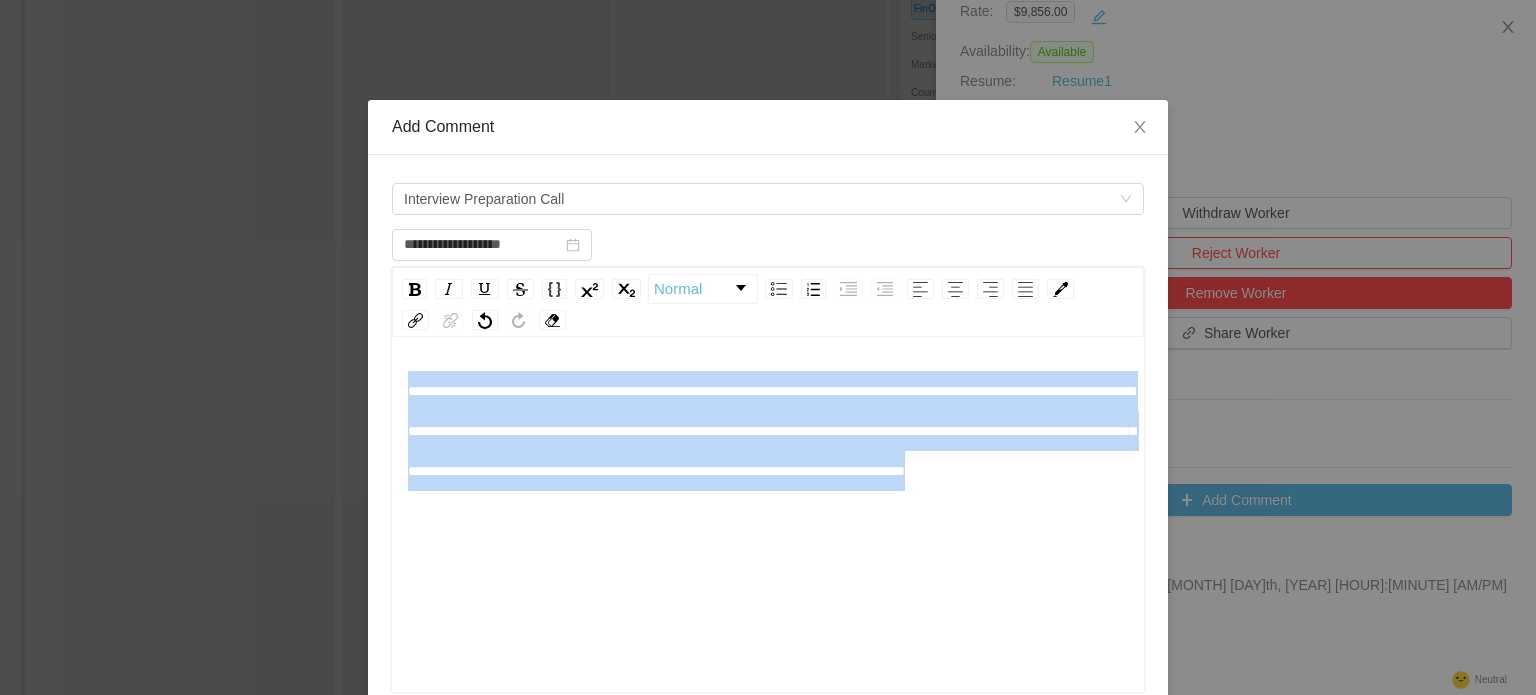drag, startPoint x: 759, startPoint y: 505, endPoint x: 350, endPoint y: 368, distance: 431.33514 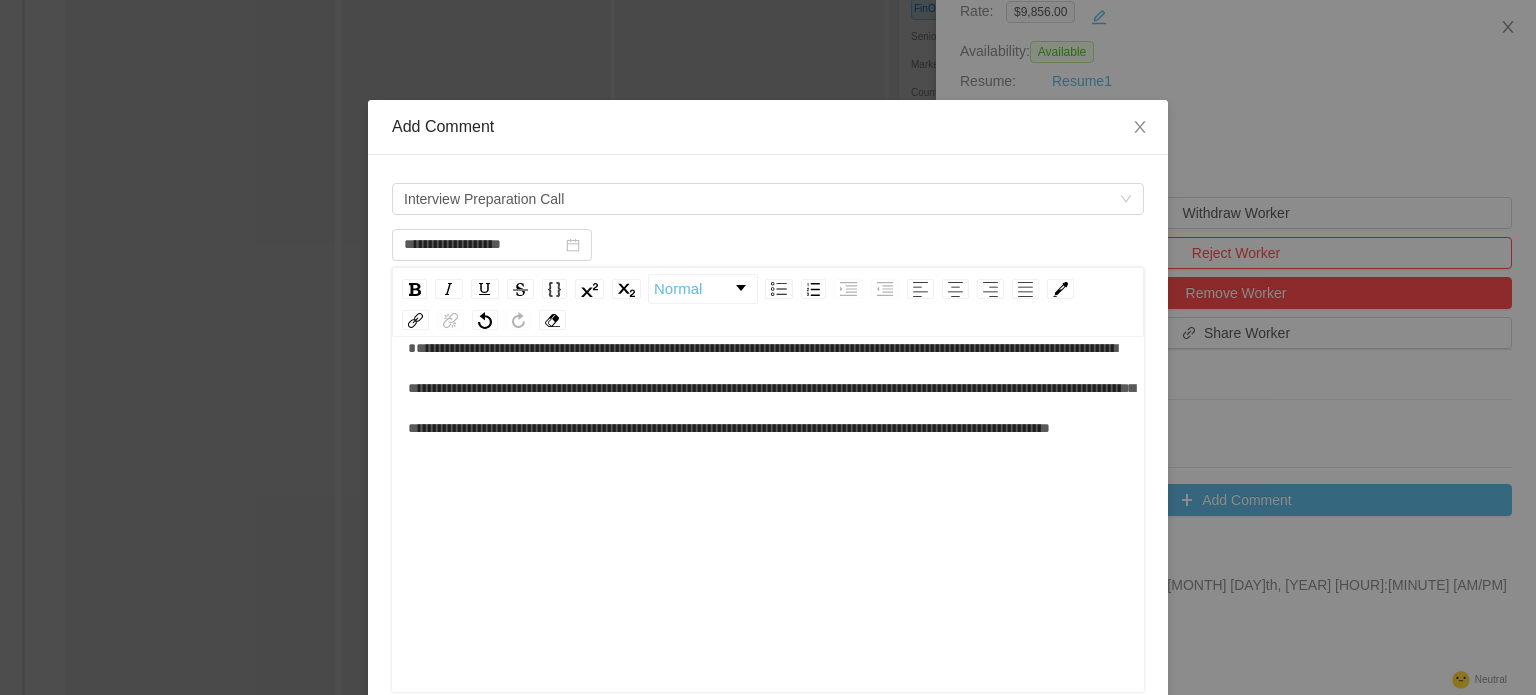 scroll, scrollTop: 44, scrollLeft: 0, axis: vertical 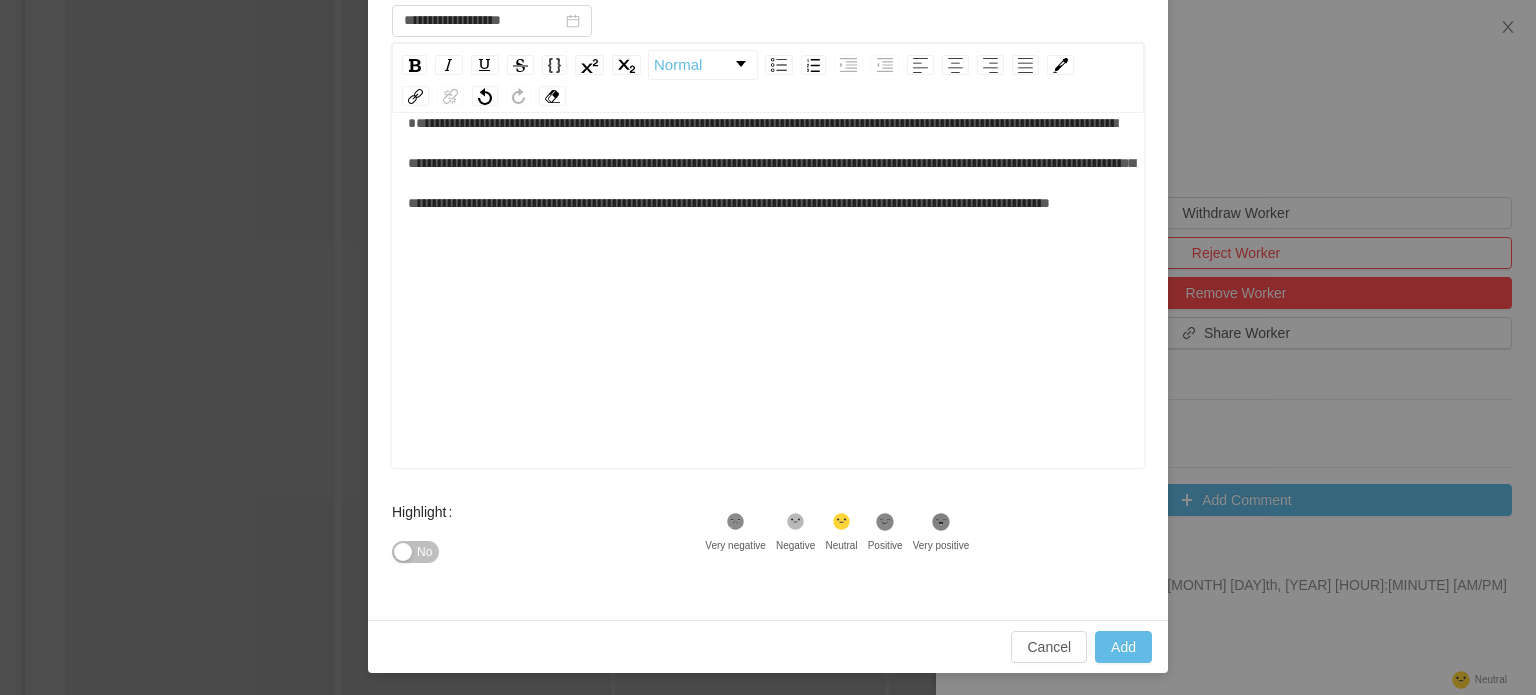 click on "No" at bounding box center (415, 552) 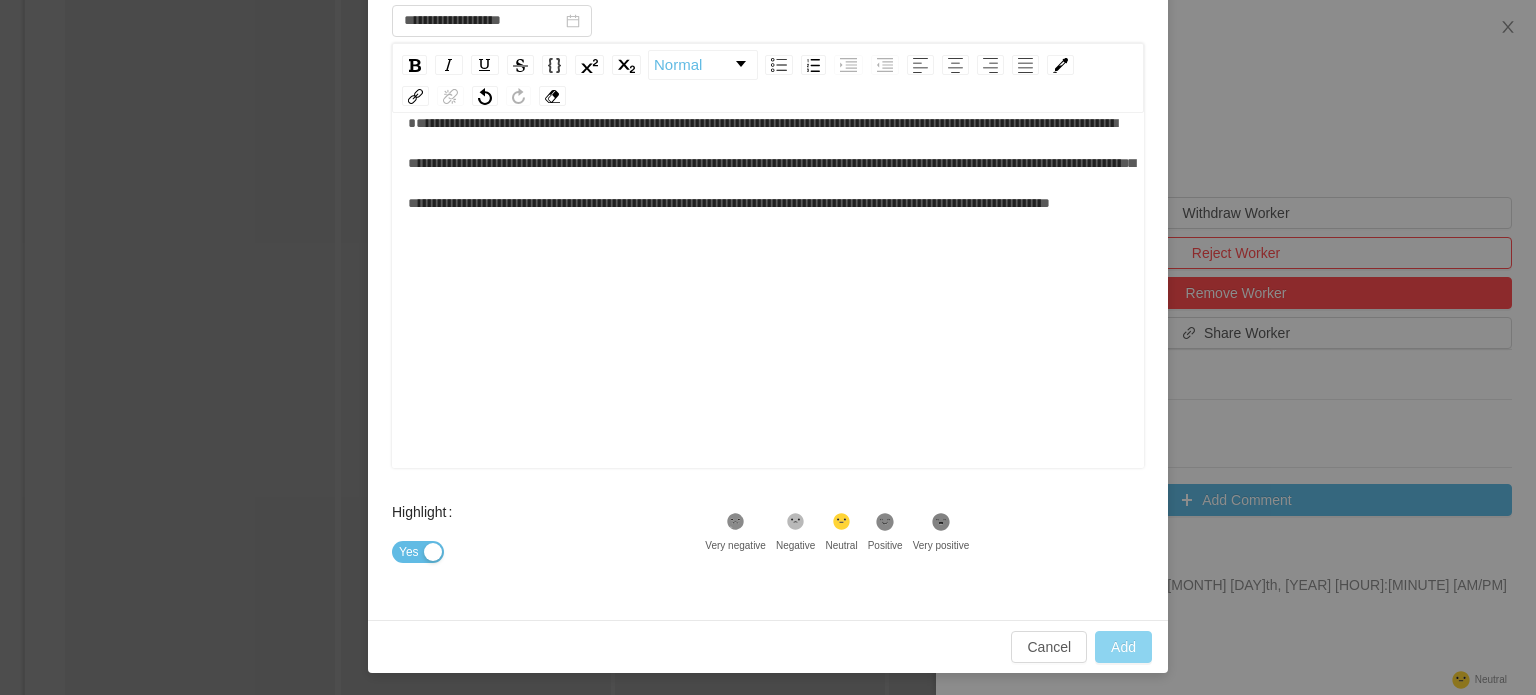 click on "Add" at bounding box center [1123, 647] 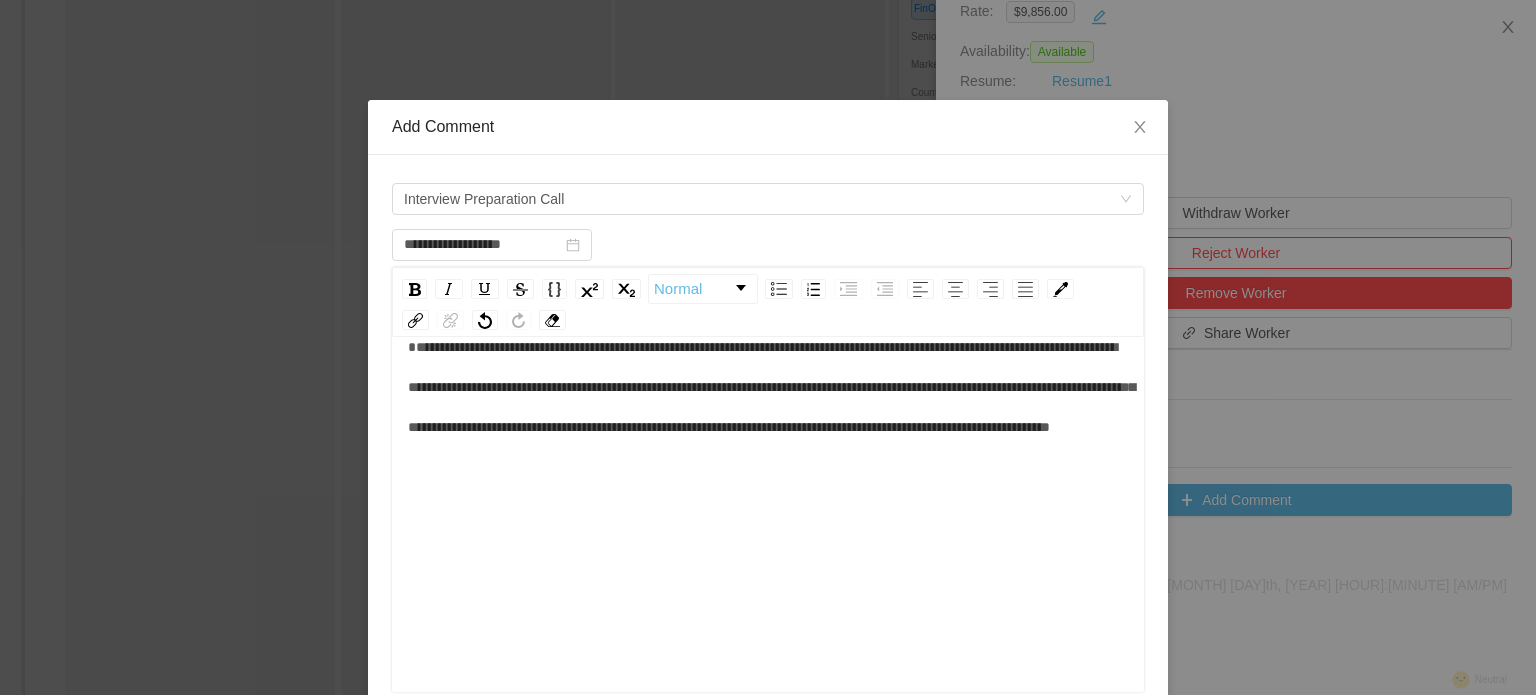 scroll, scrollTop: 0, scrollLeft: 0, axis: both 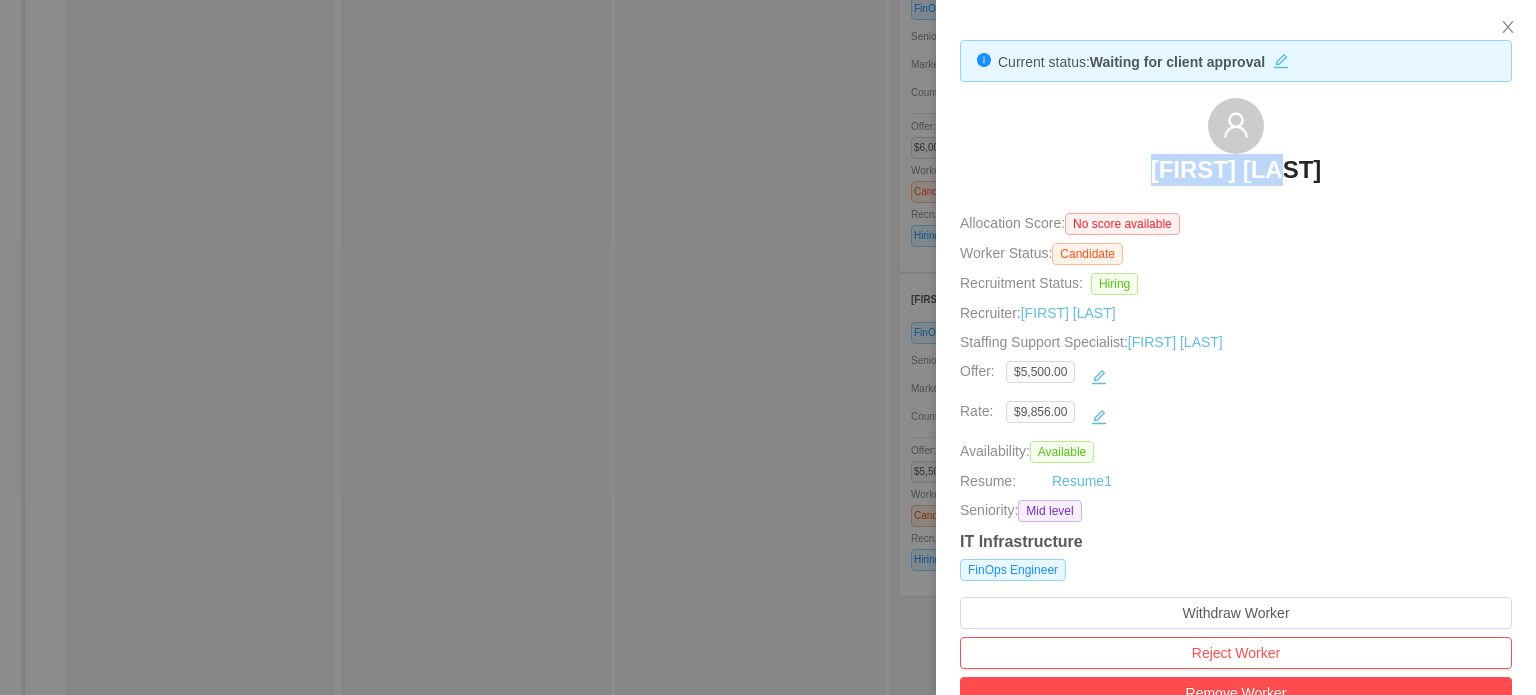 drag, startPoint x: 1154, startPoint y: 175, endPoint x: 1302, endPoint y: 175, distance: 148 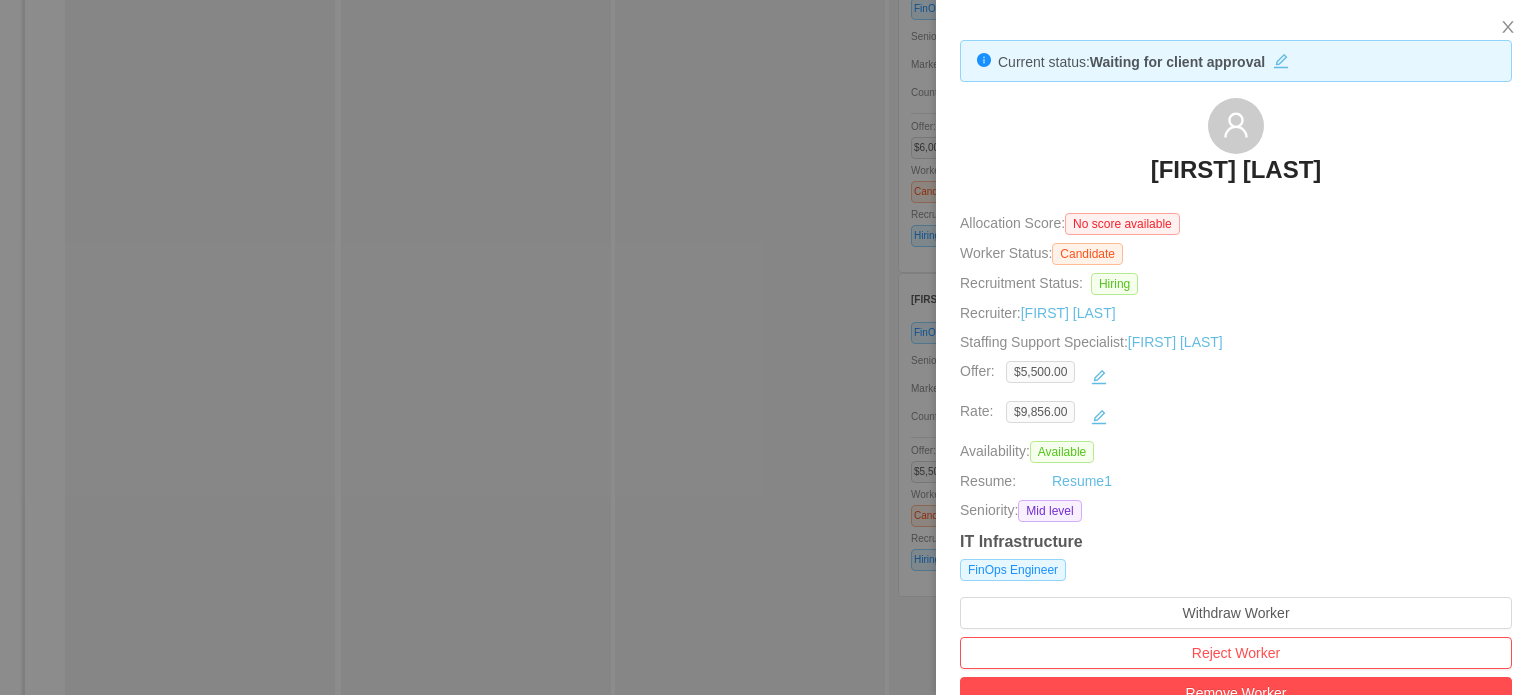click at bounding box center (768, 347) 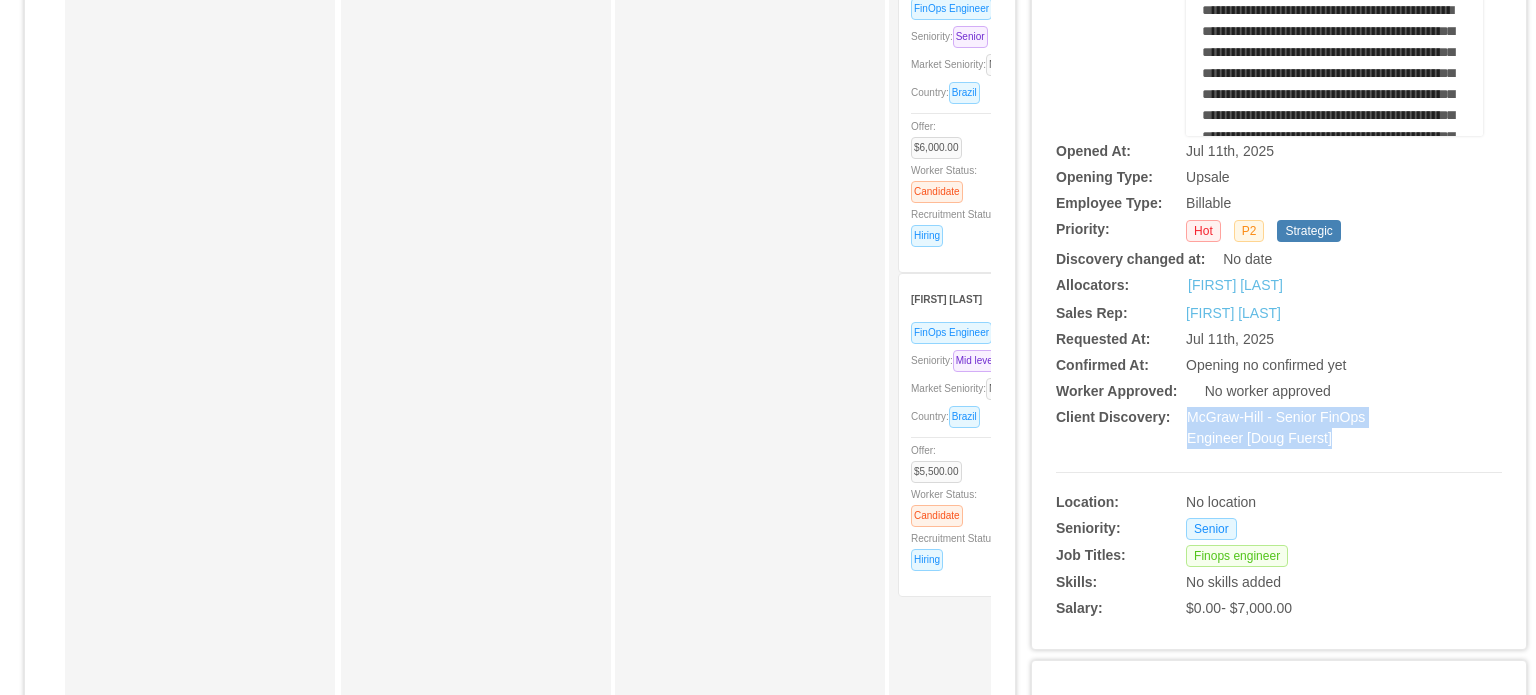 drag, startPoint x: 1174, startPoint y: 415, endPoint x: 1337, endPoint y: 447, distance: 166.1114 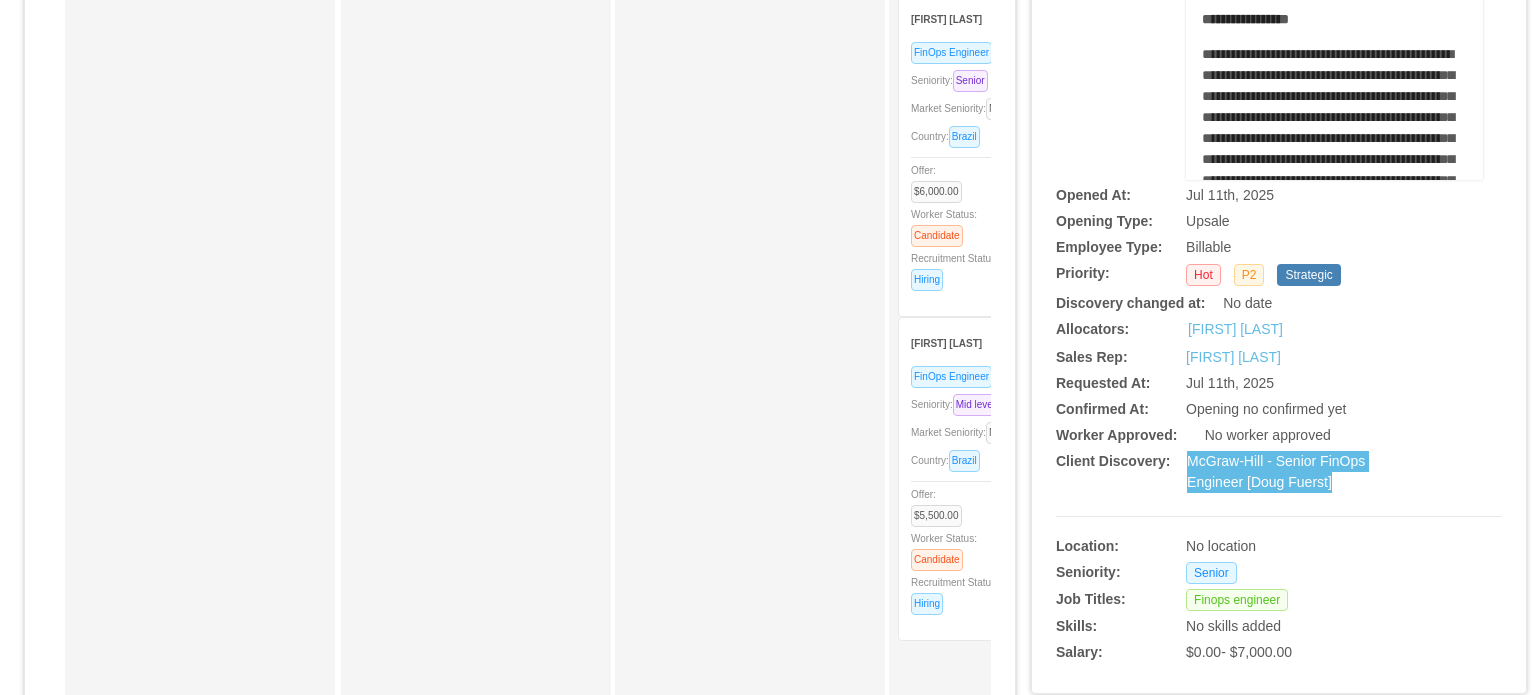 scroll, scrollTop: 200, scrollLeft: 0, axis: vertical 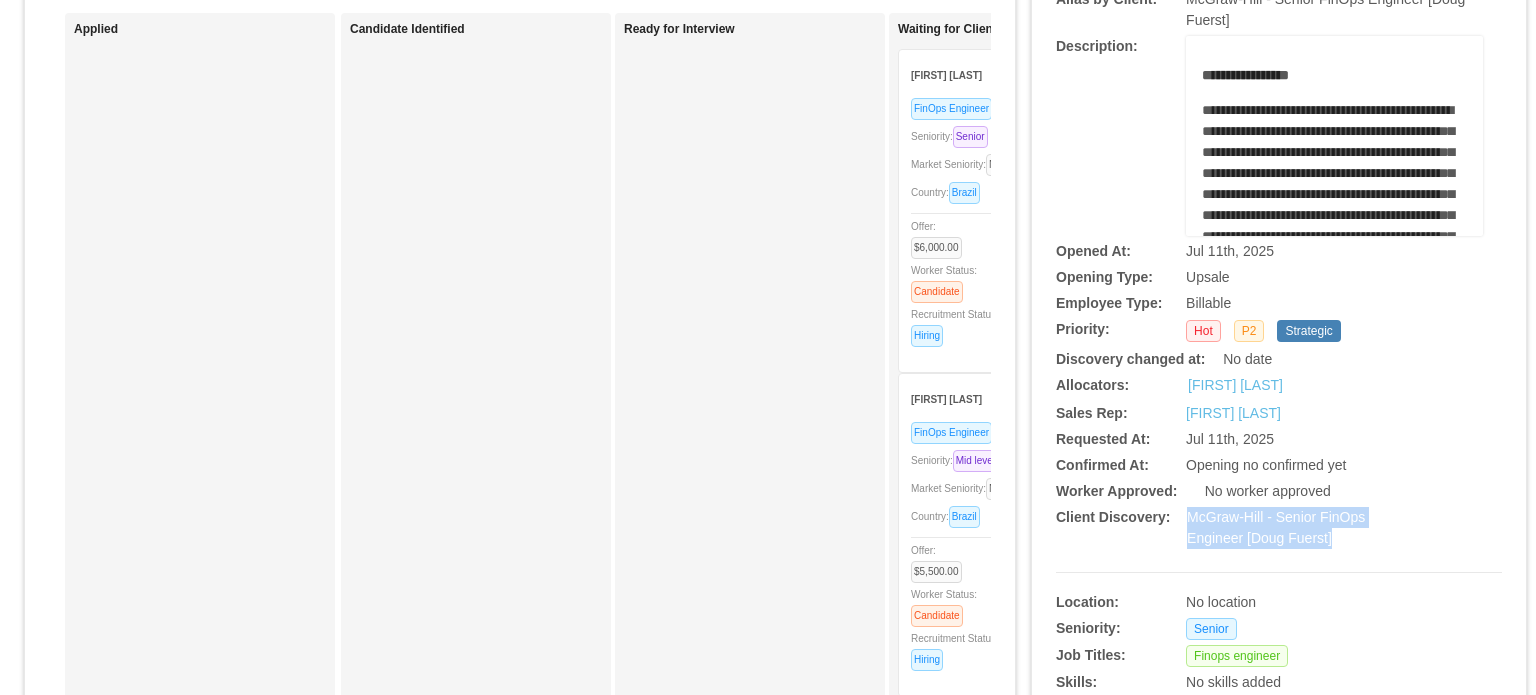 click on "Julio Rocha" at bounding box center (995, 398) 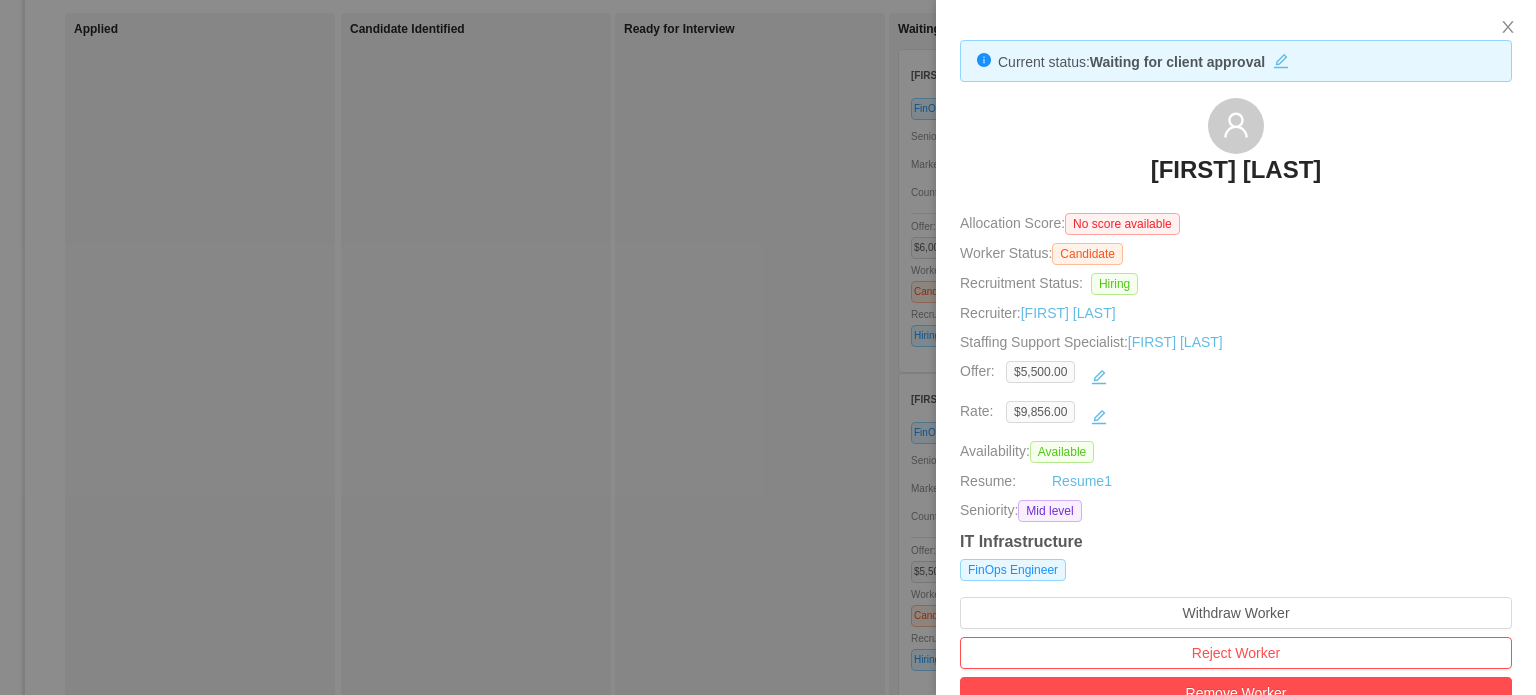 click on "Julio Rocha" at bounding box center [1236, 170] 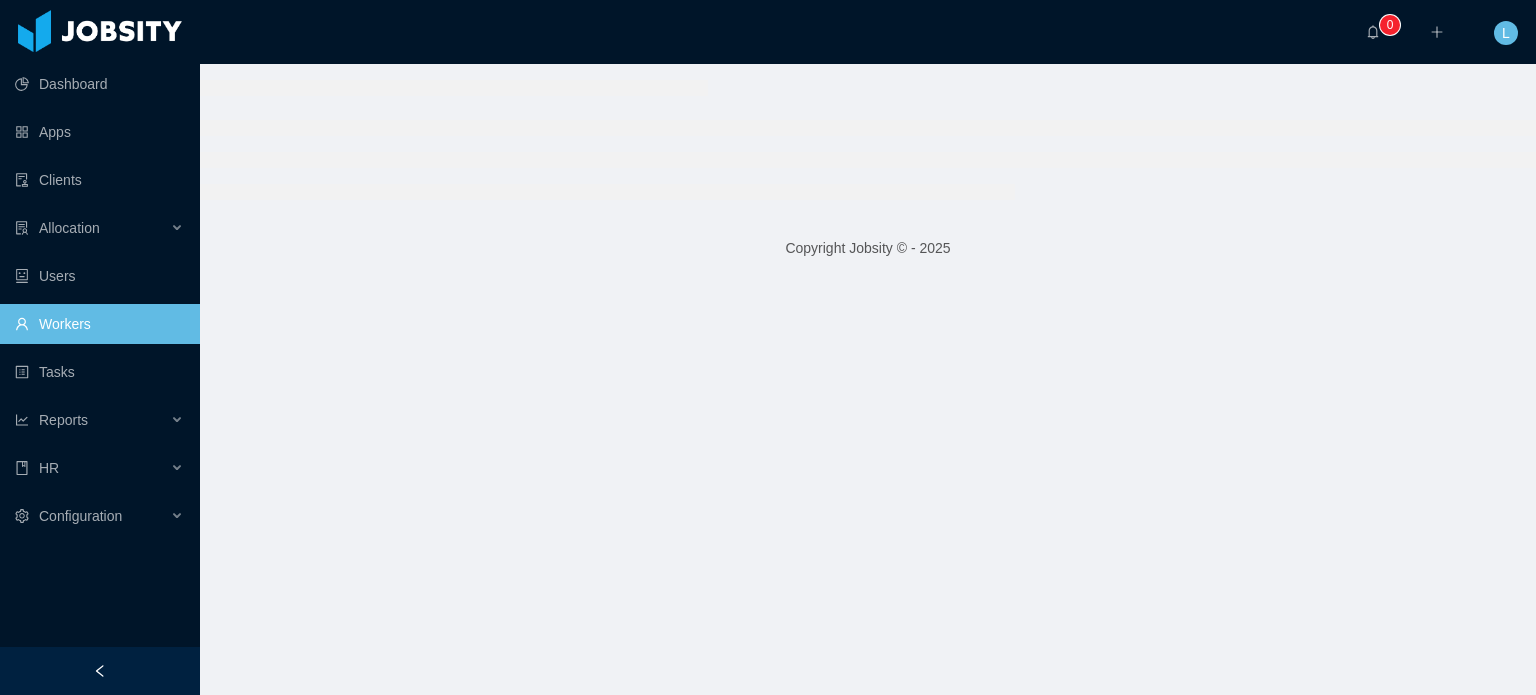 scroll, scrollTop: 0, scrollLeft: 0, axis: both 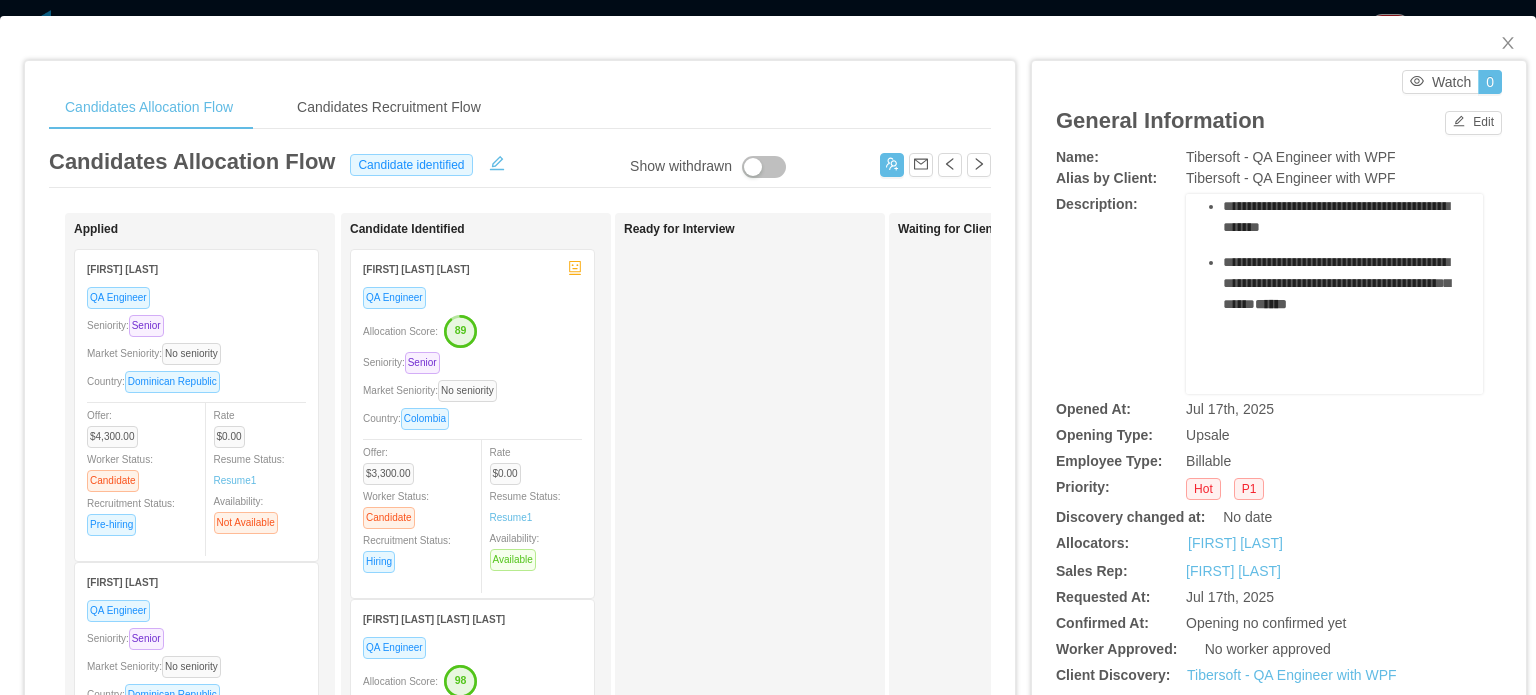 drag, startPoint x: 1212, startPoint y: 267, endPoint x: 1382, endPoint y: 282, distance: 170.66048 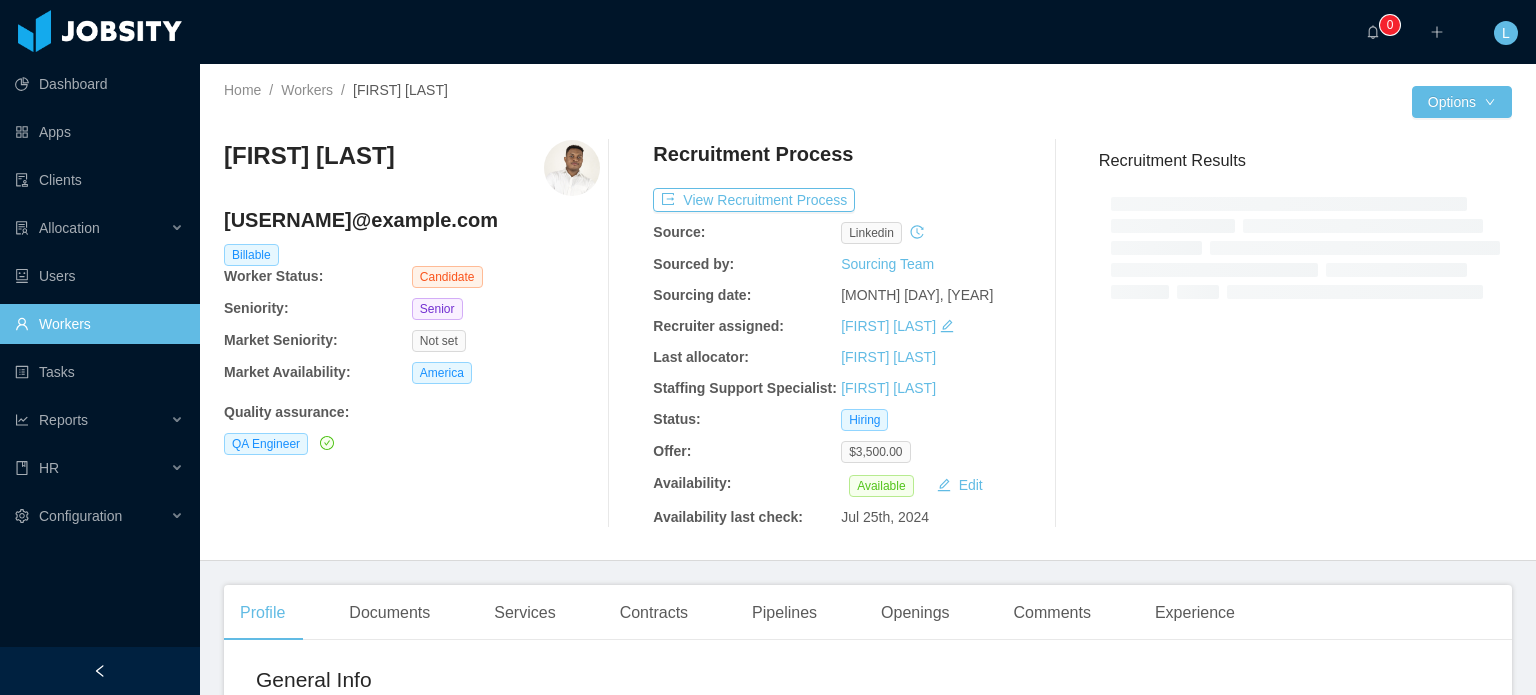 scroll, scrollTop: 0, scrollLeft: 0, axis: both 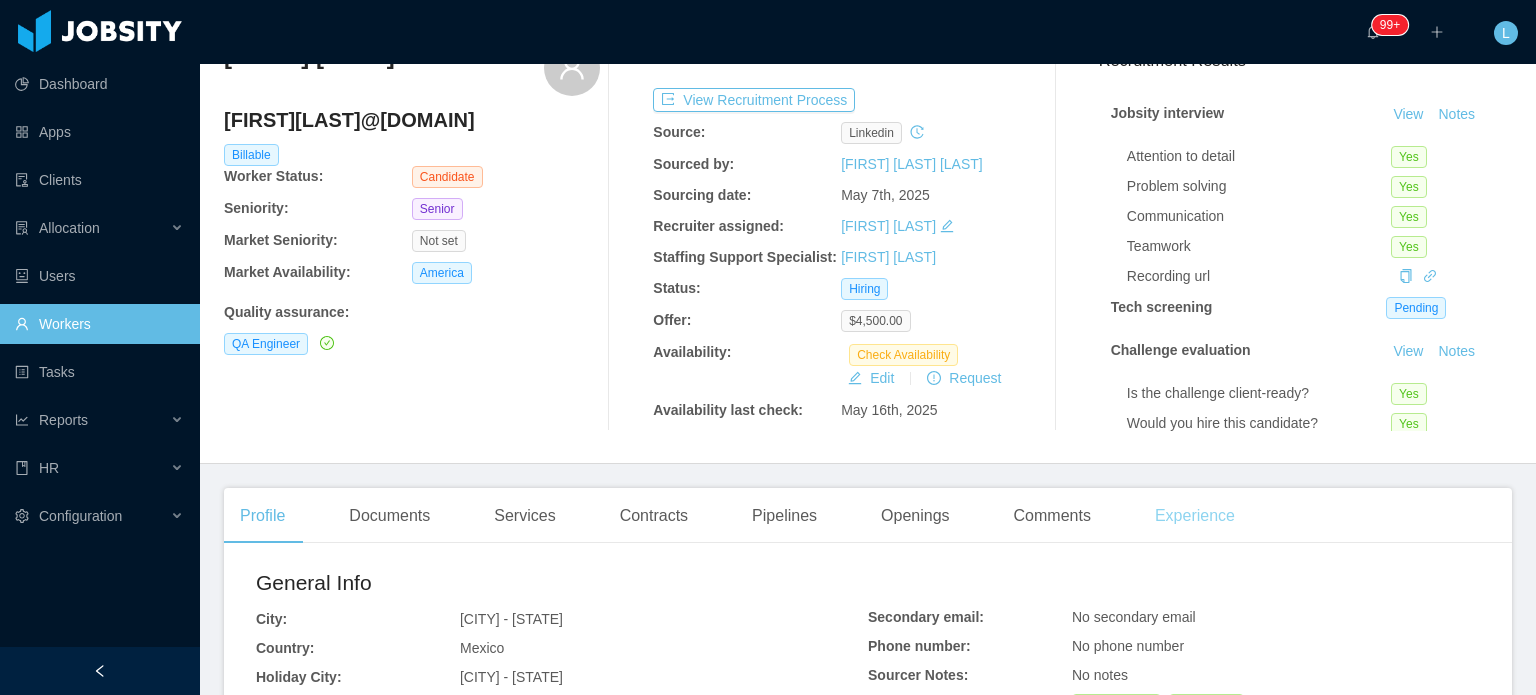 click on "Experience" at bounding box center (1195, 516) 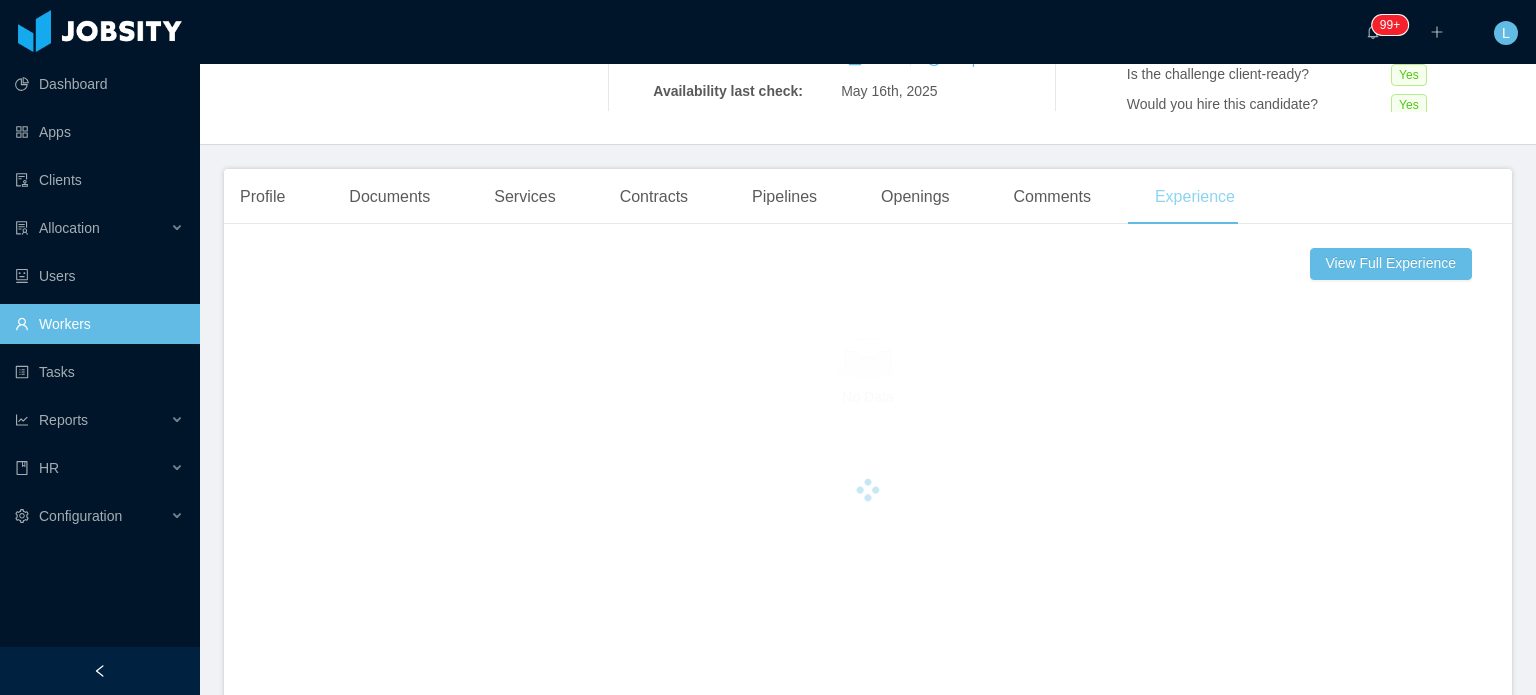 scroll, scrollTop: 500, scrollLeft: 0, axis: vertical 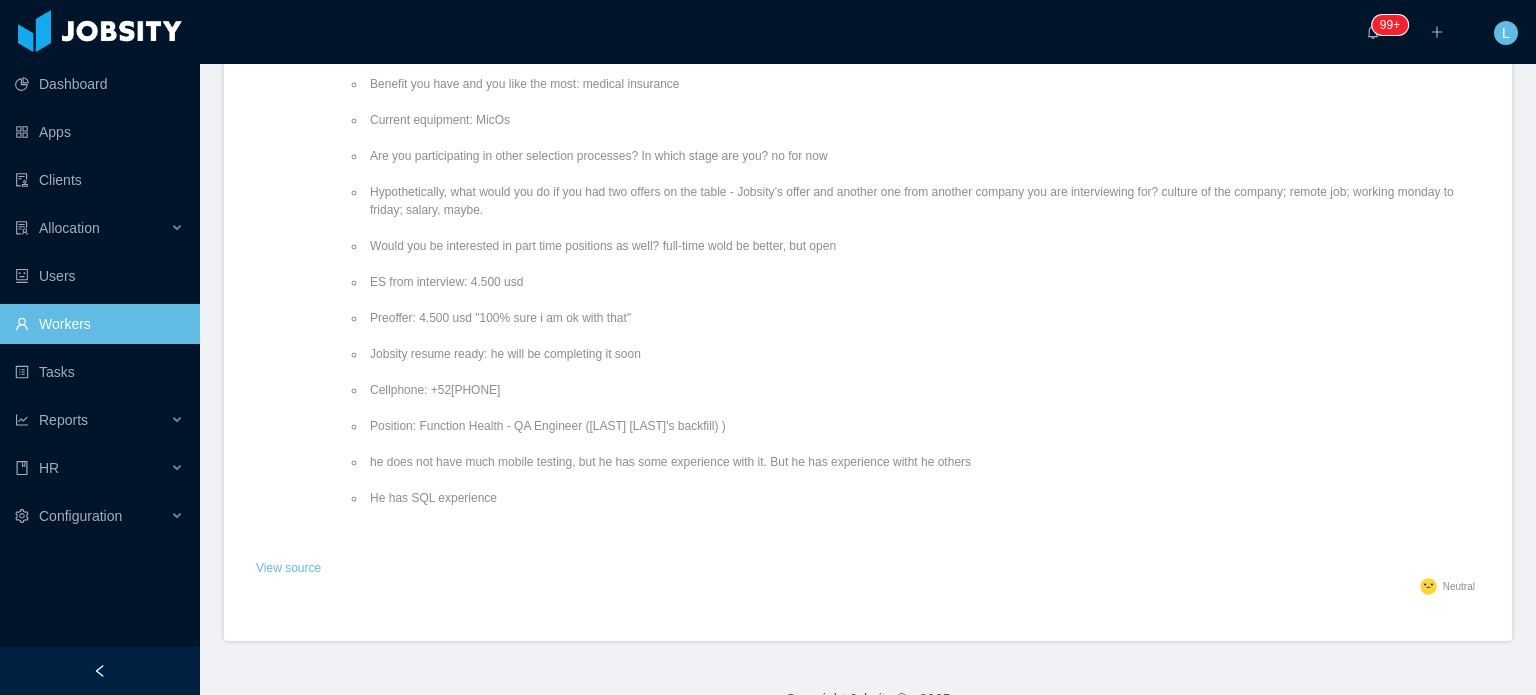 click on "Cellphone:  +52[PHONE]" at bounding box center [923, 390] 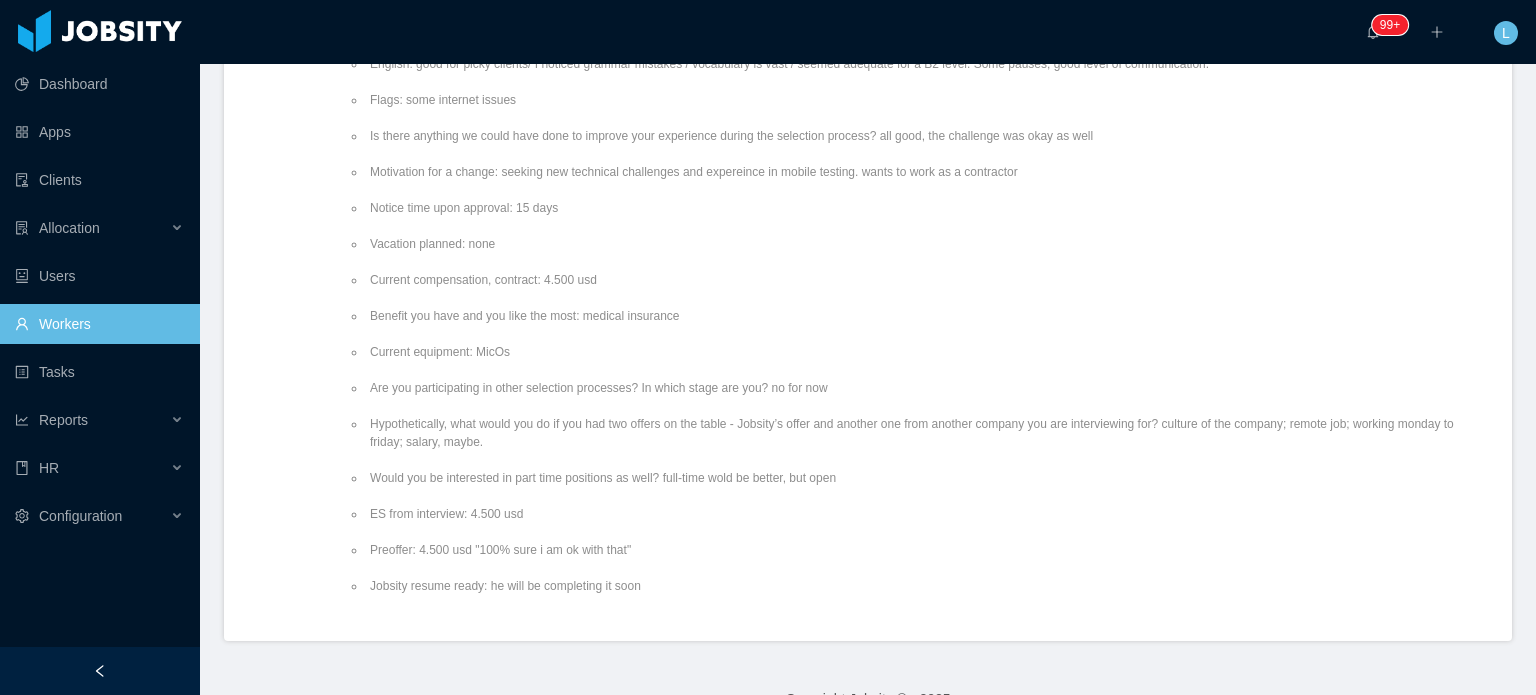 scroll, scrollTop: 0, scrollLeft: 0, axis: both 